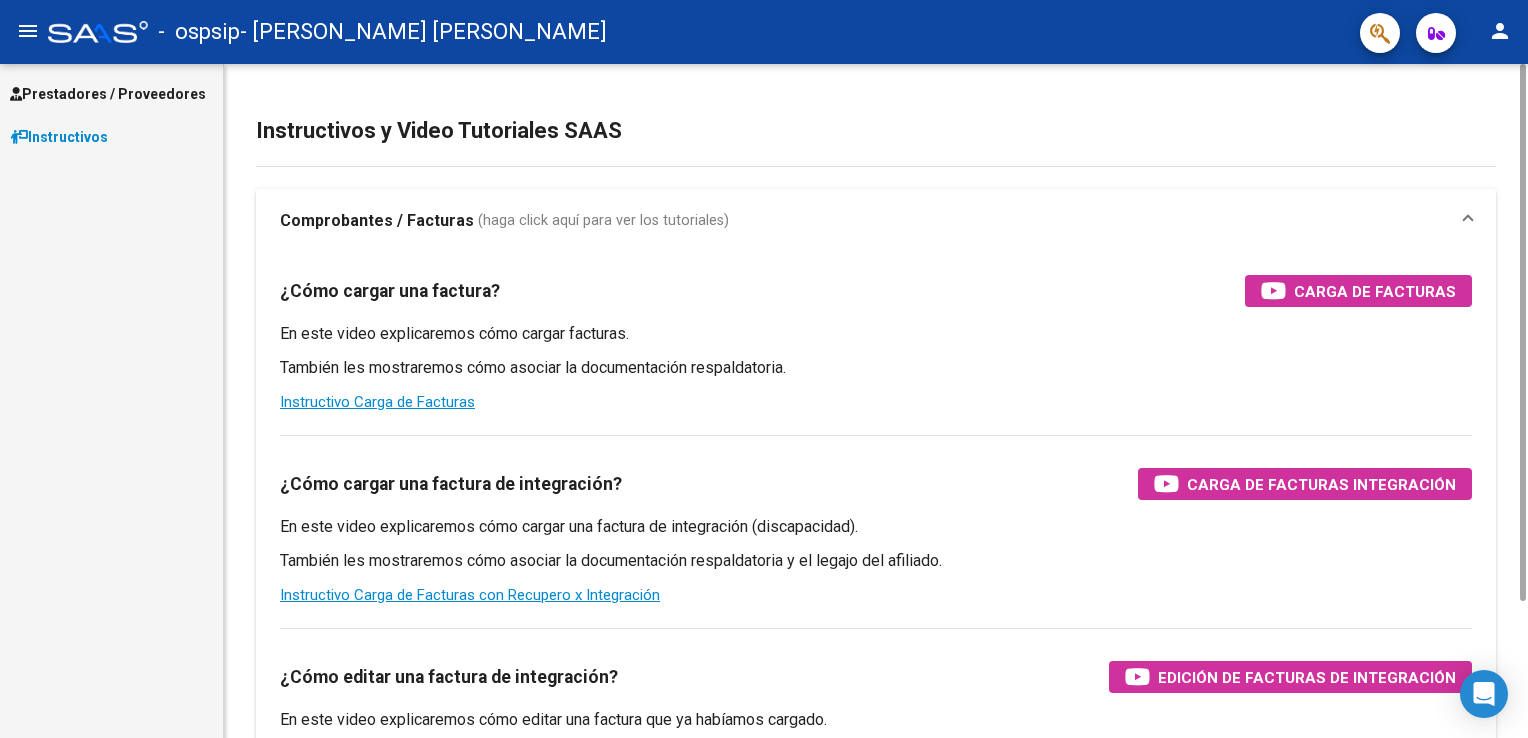 scroll, scrollTop: 0, scrollLeft: 0, axis: both 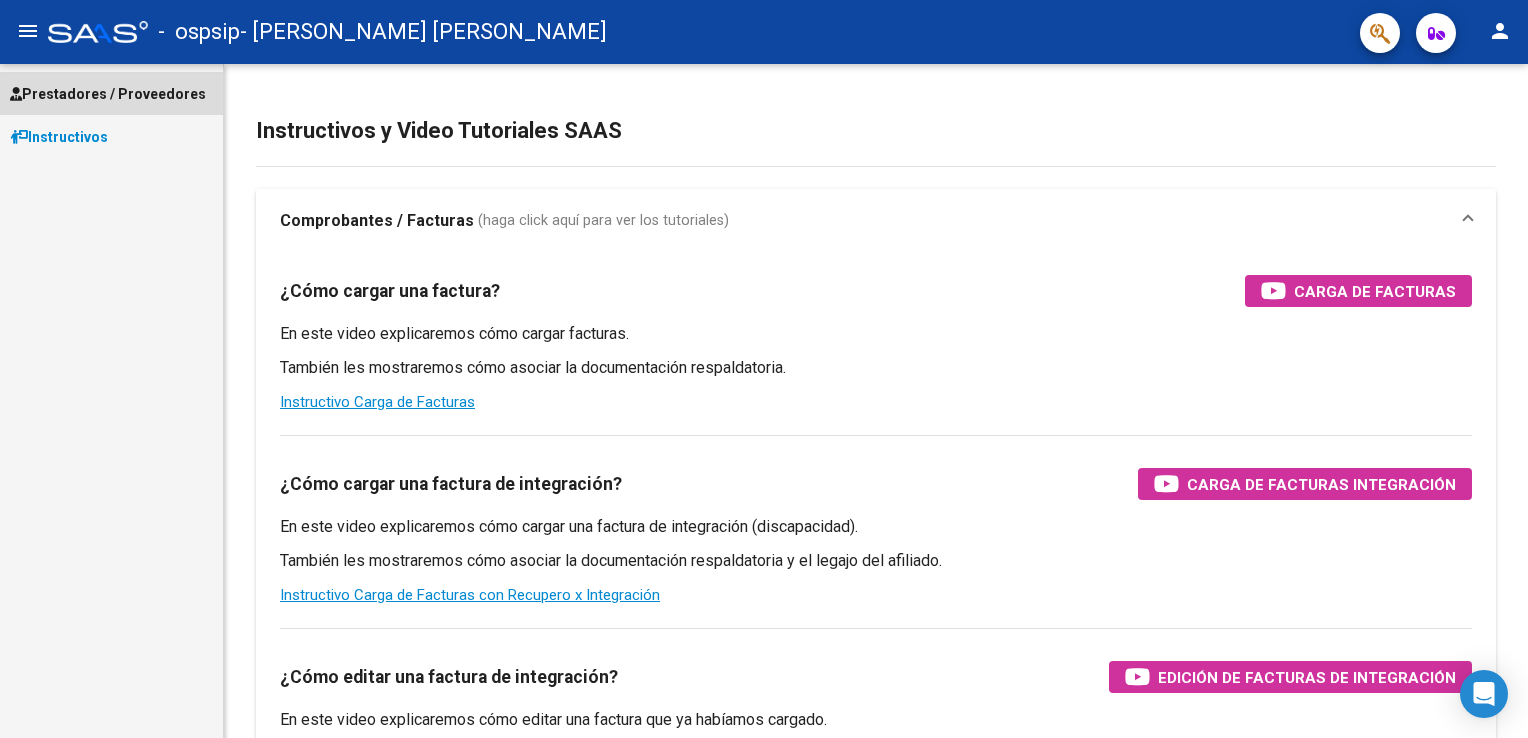 click on "Prestadores / Proveedores" at bounding box center (111, 93) 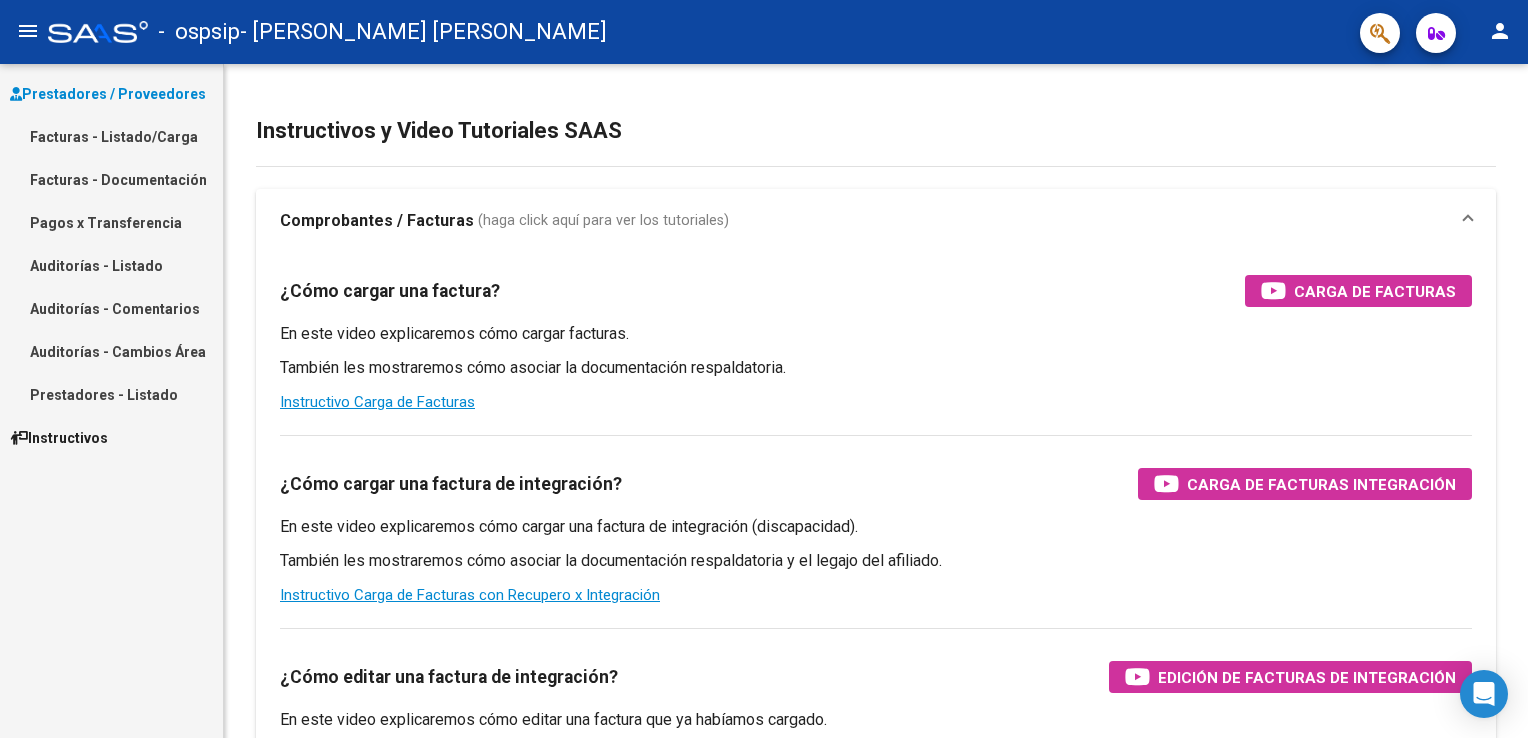 click on "Facturas - Listado/Carga" at bounding box center [111, 136] 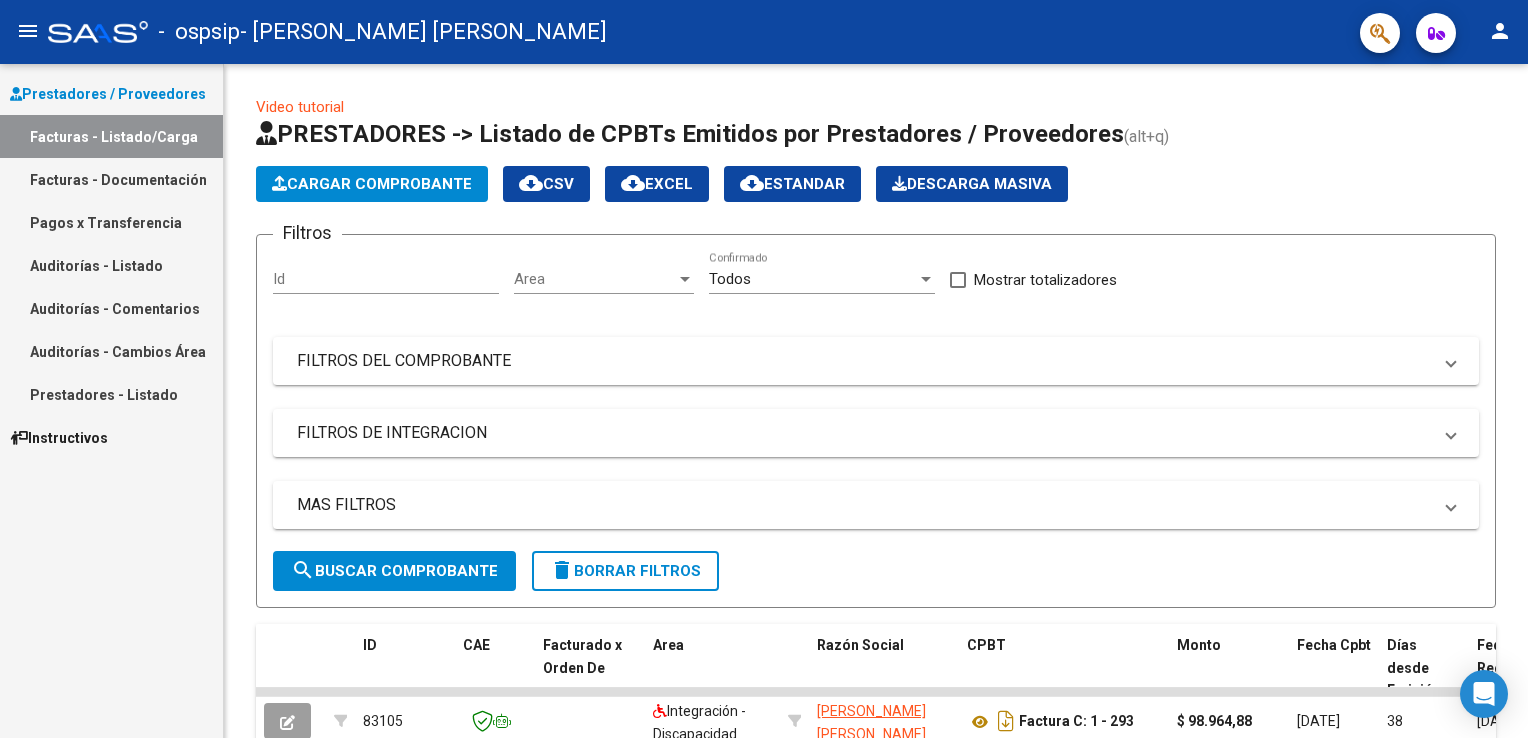 click on "person" 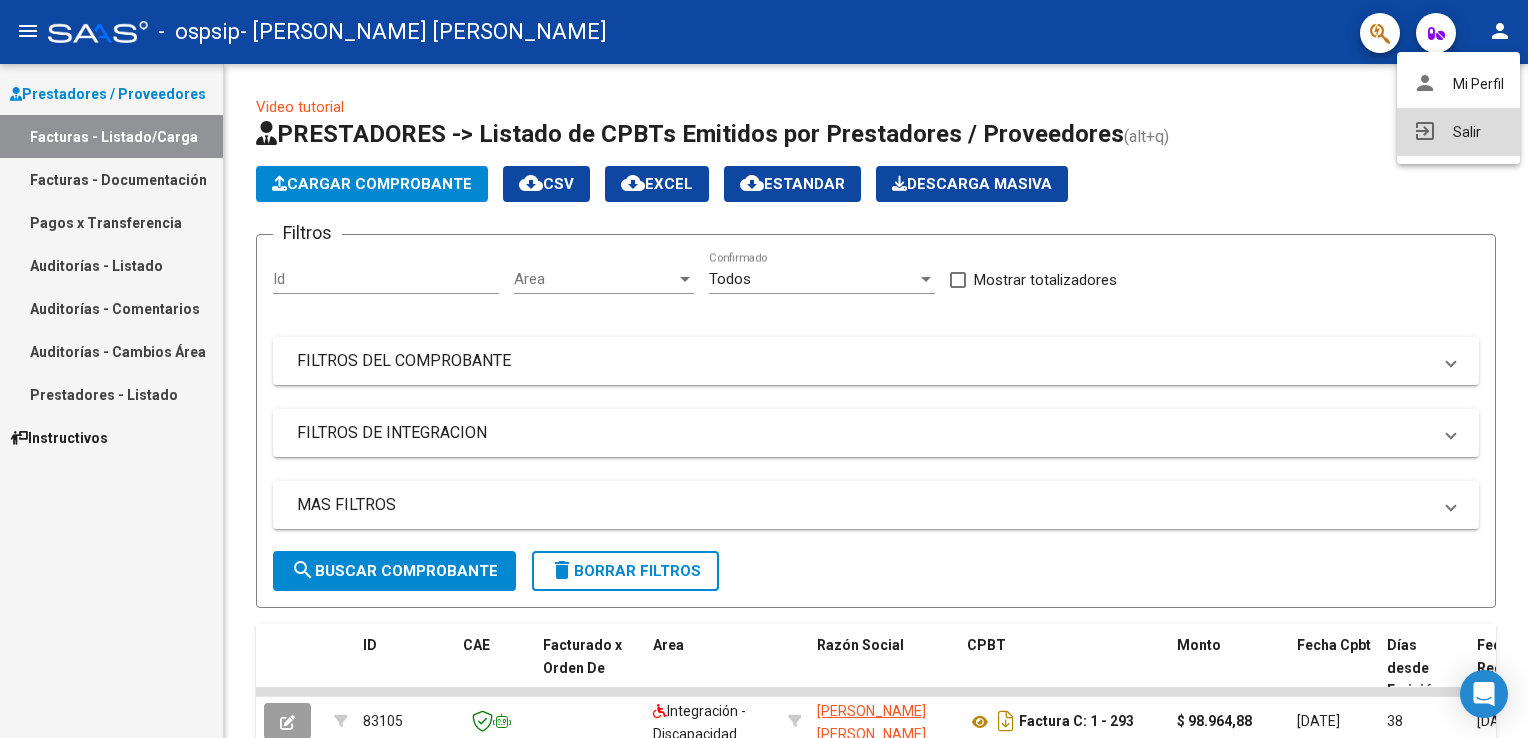 click on "exit_to_app  Salir" at bounding box center (1458, 132) 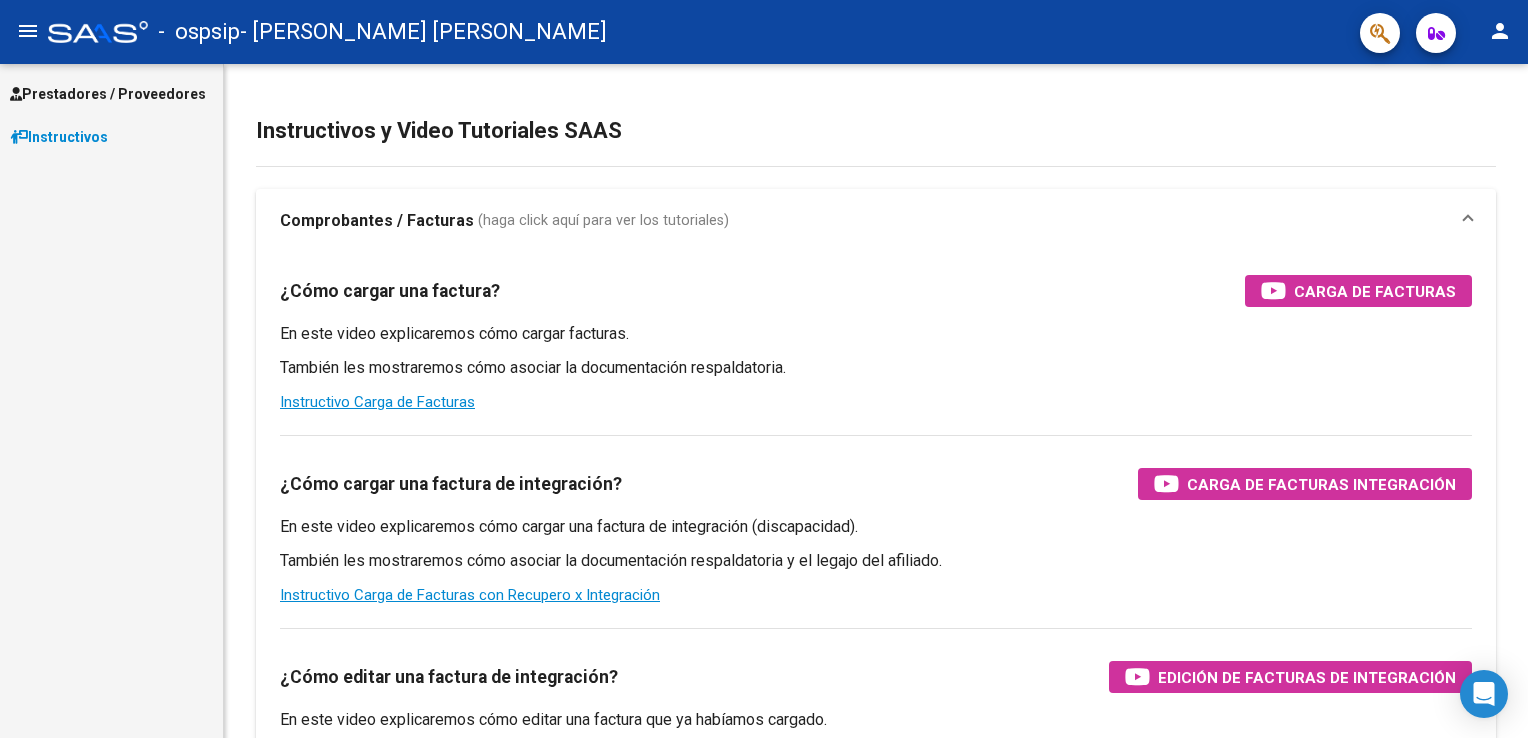 scroll, scrollTop: 0, scrollLeft: 0, axis: both 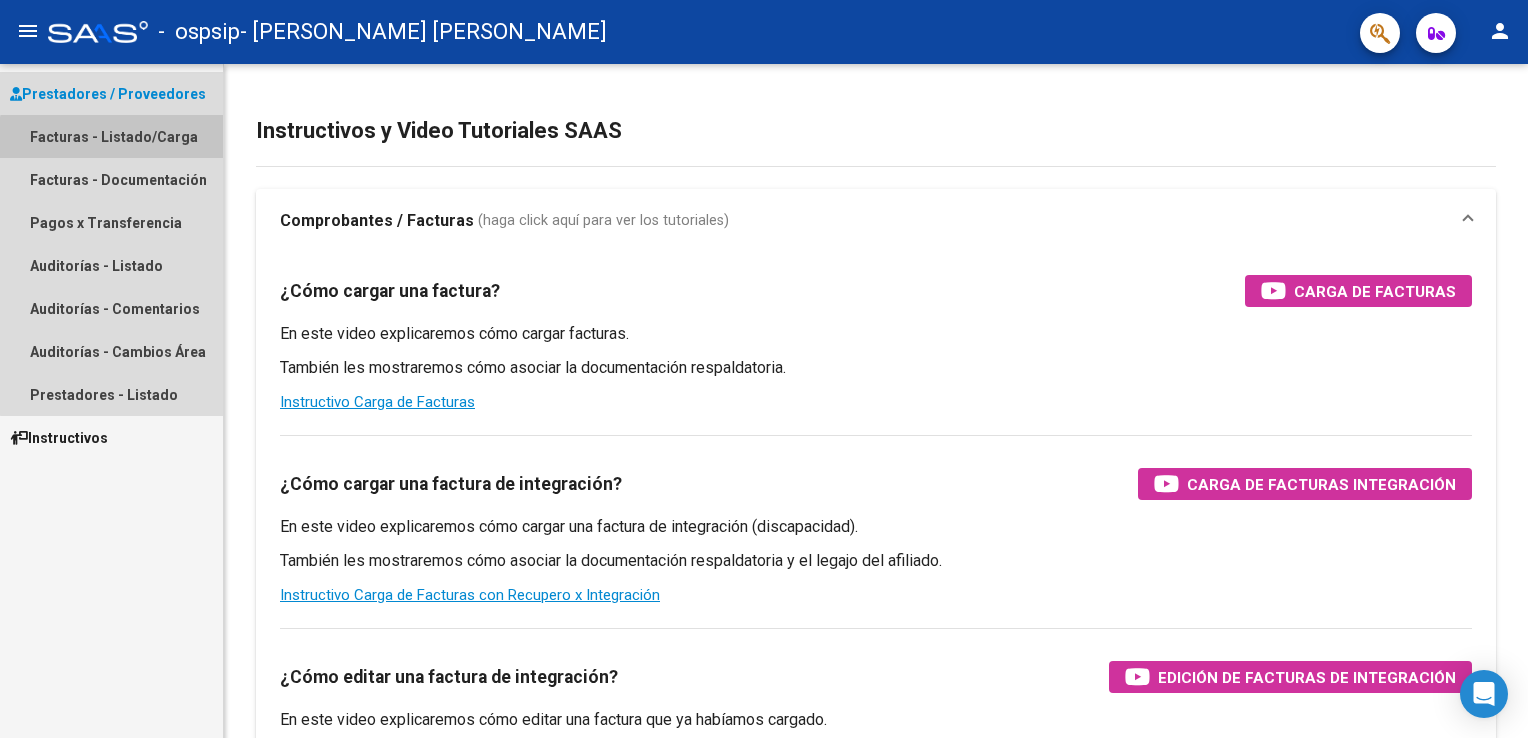 click on "Facturas - Listado/Carga" at bounding box center (111, 136) 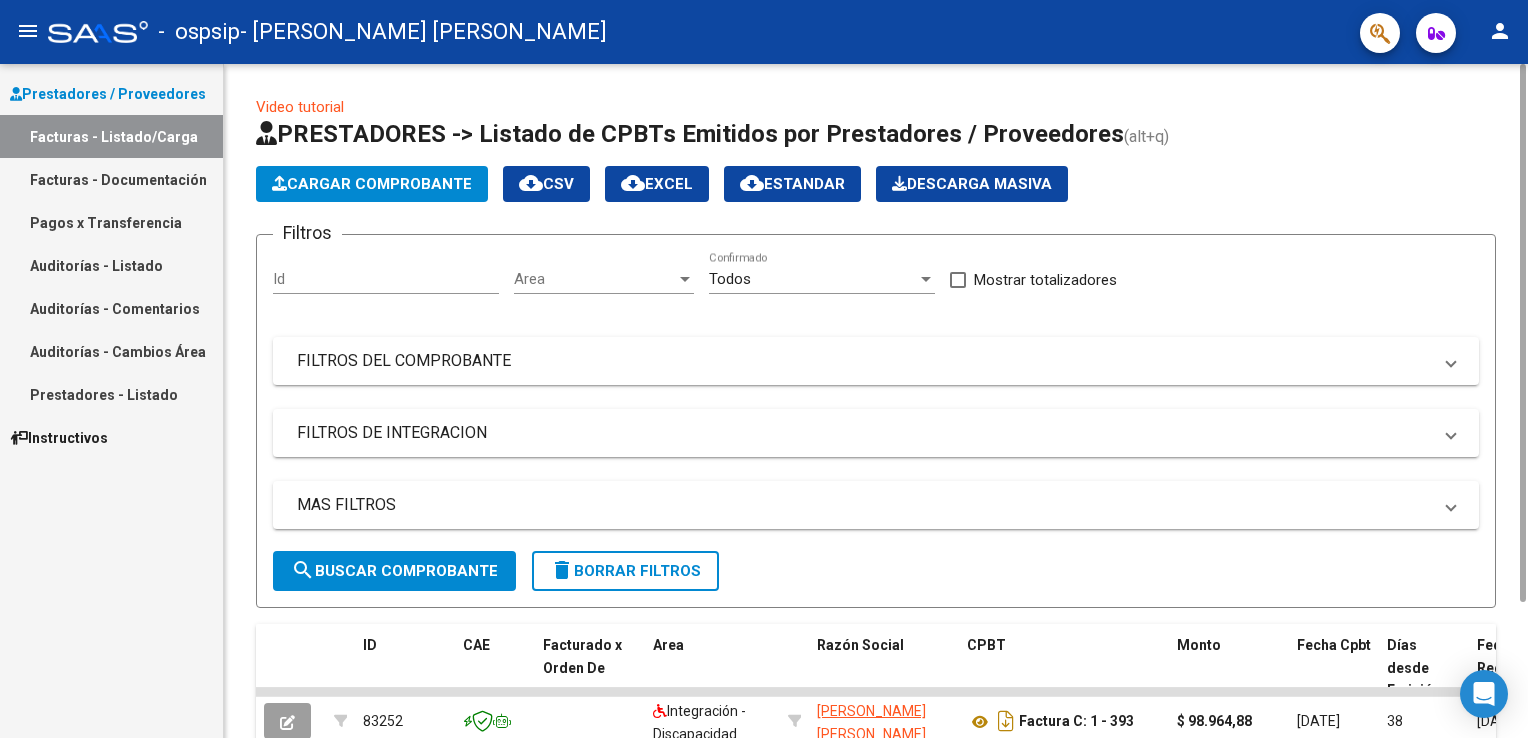 click on "Cargar Comprobante" 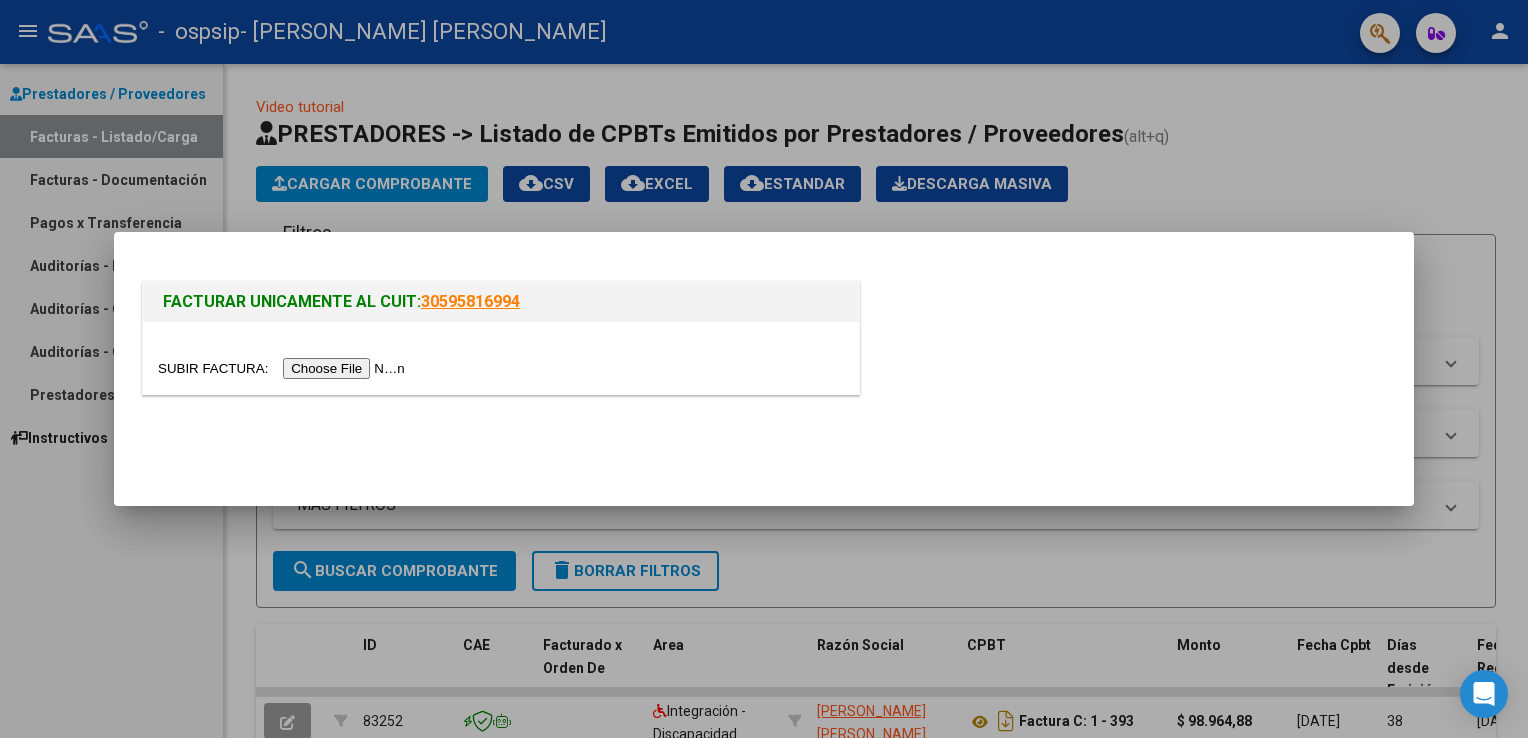 click at bounding box center (284, 368) 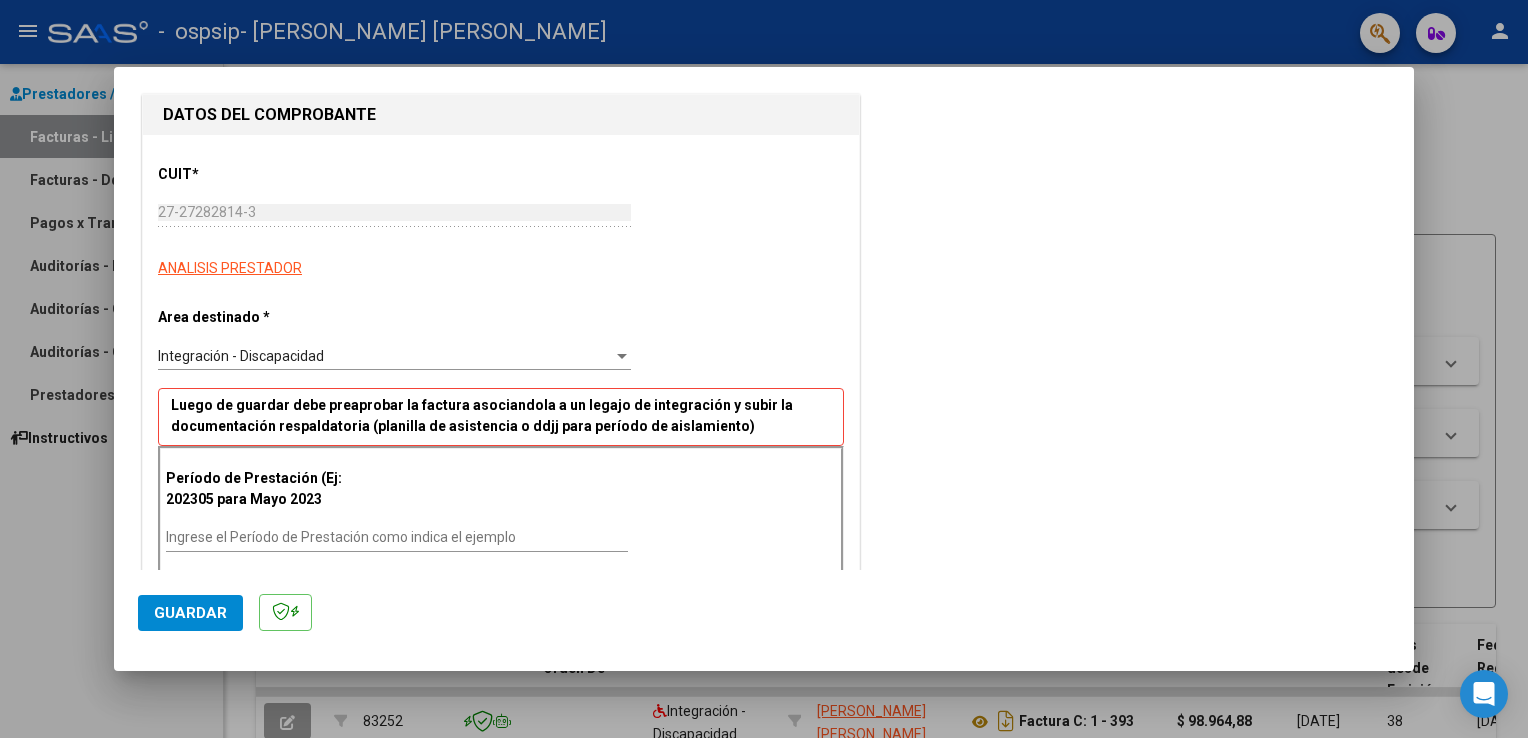scroll, scrollTop: 300, scrollLeft: 0, axis: vertical 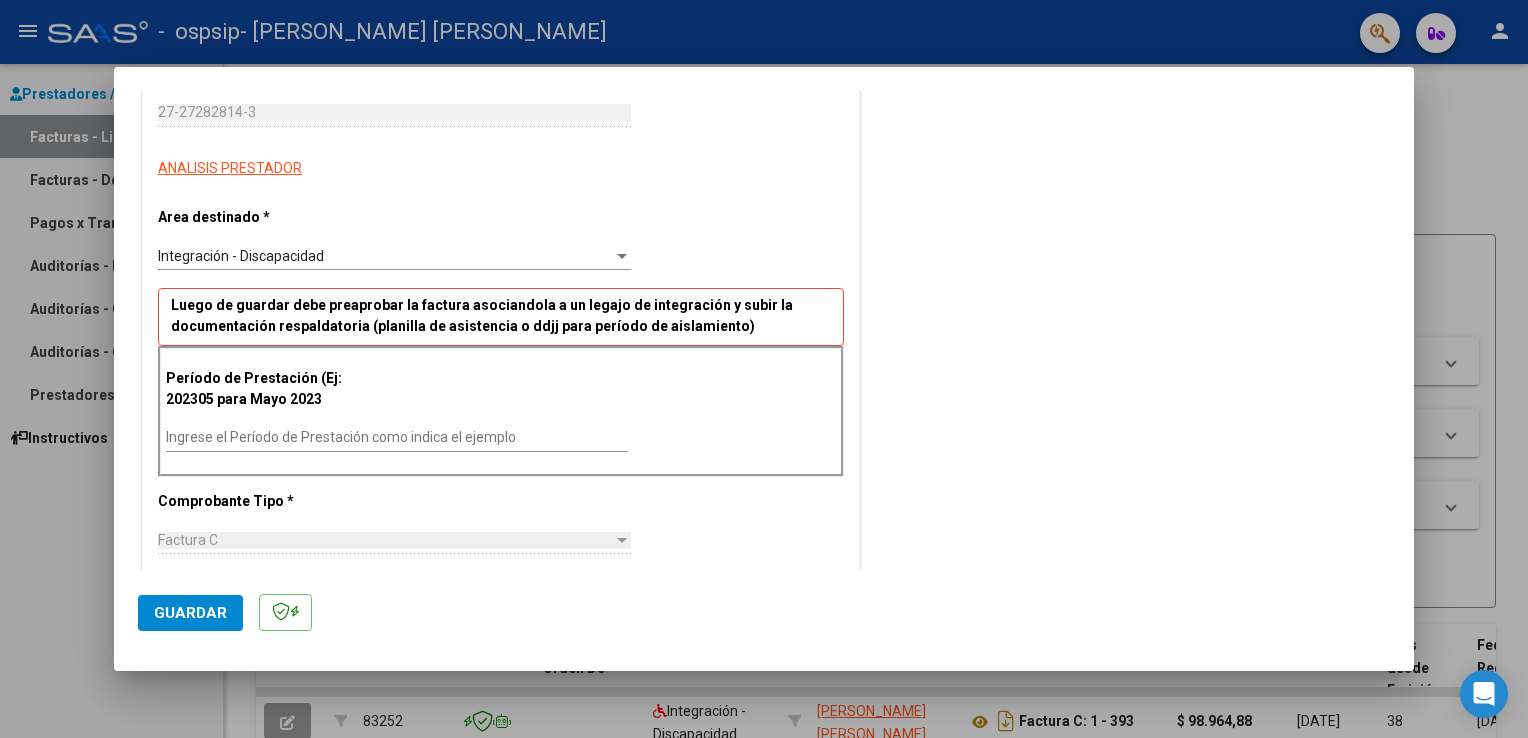 click on "Ingrese el Período de Prestación como indica el ejemplo" at bounding box center (397, 437) 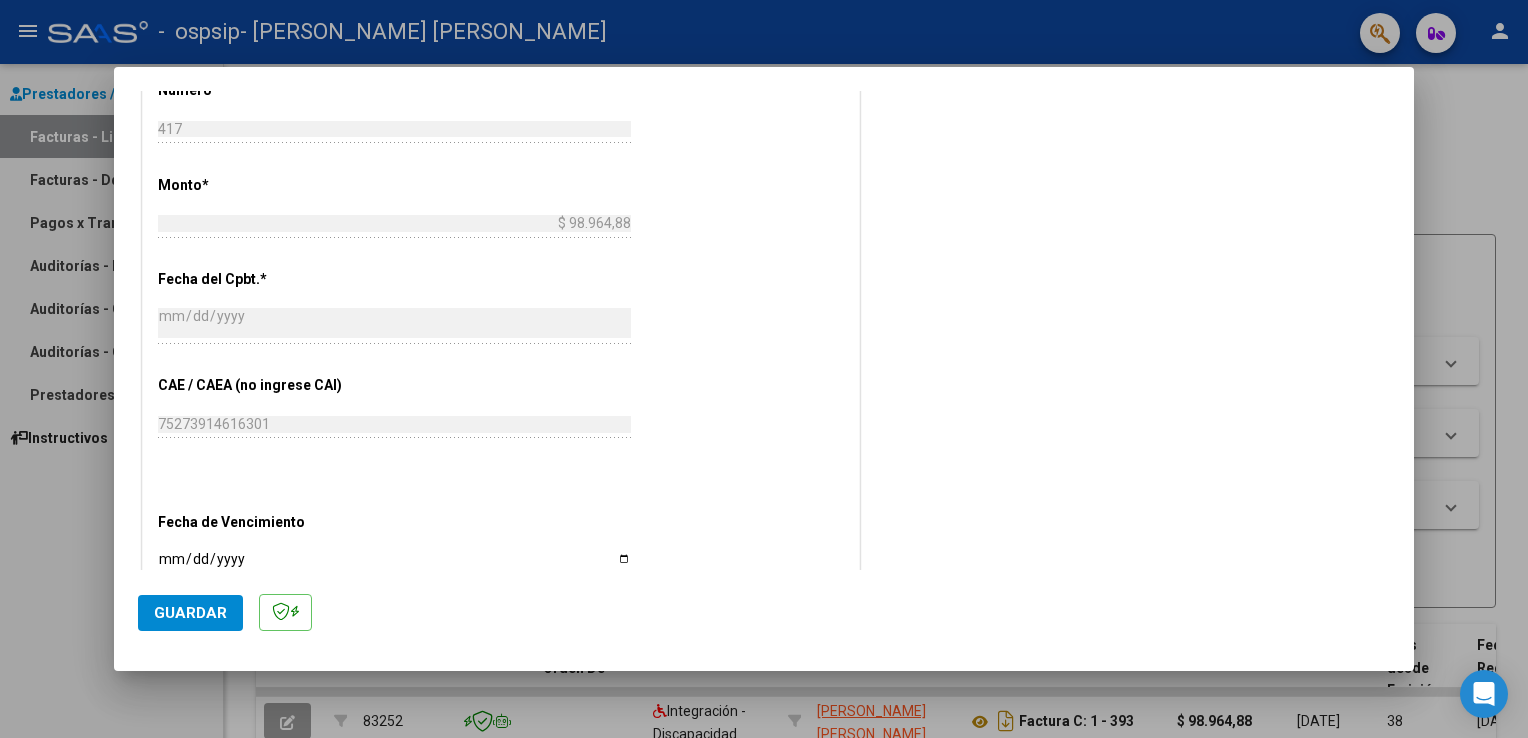 scroll, scrollTop: 1139, scrollLeft: 0, axis: vertical 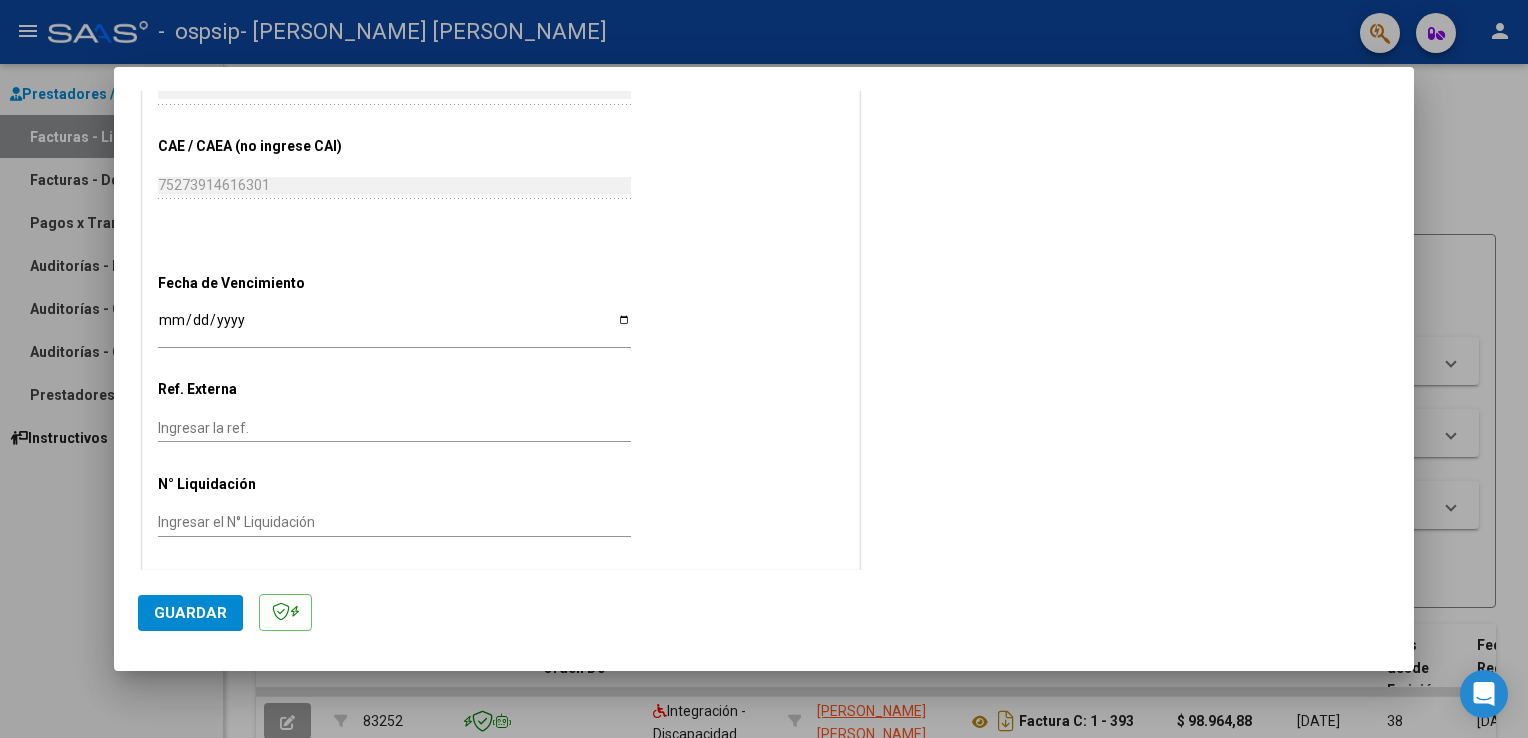 type on "202506" 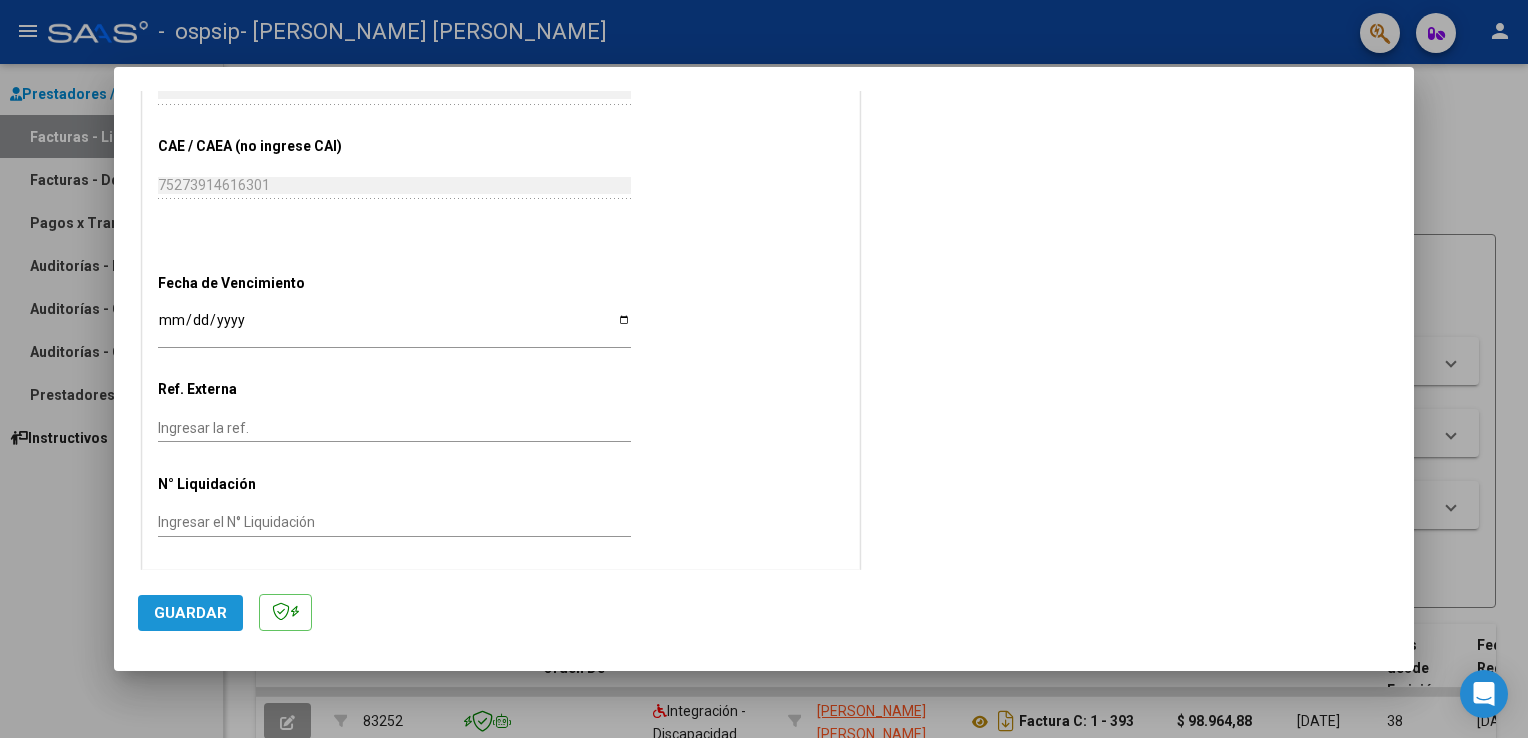 click on "Guardar" 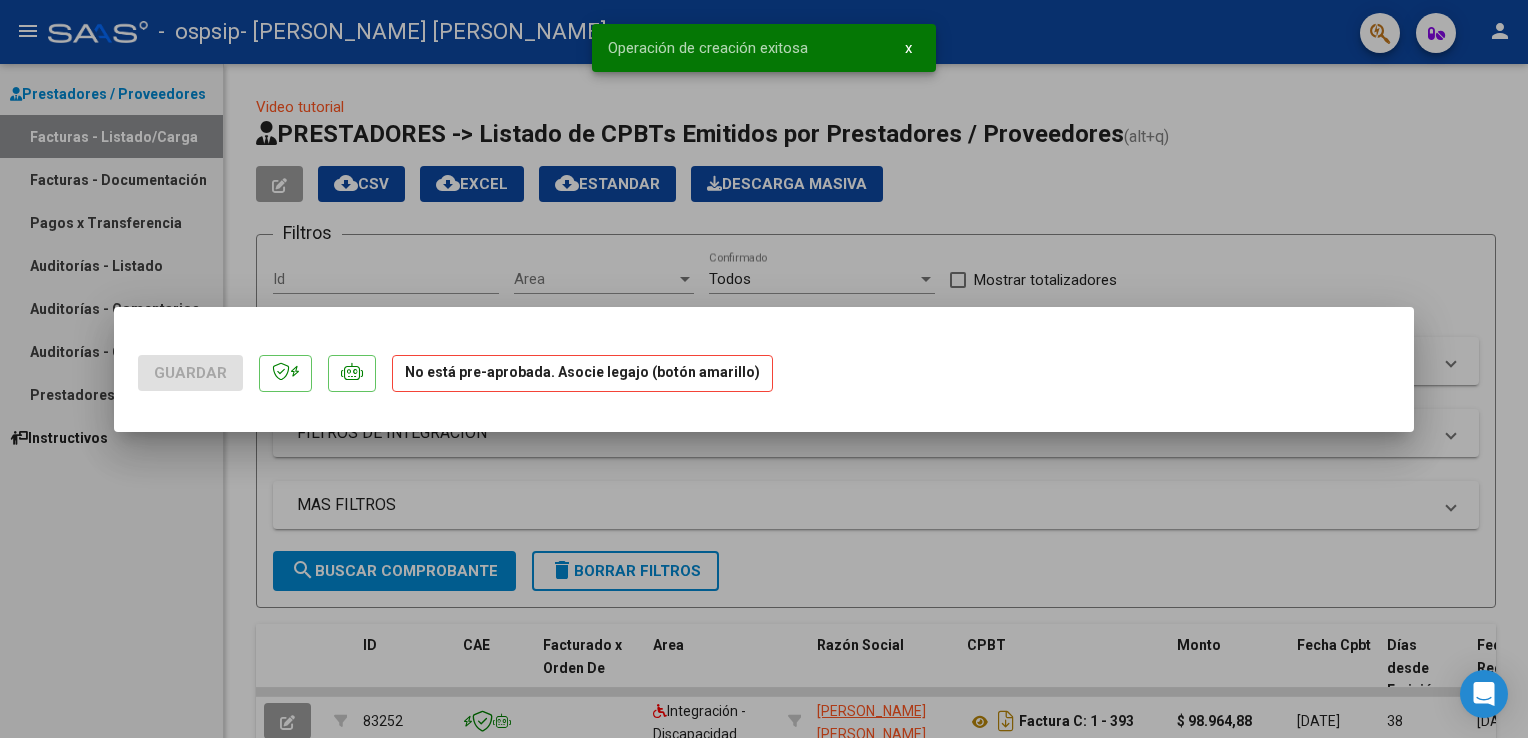 scroll, scrollTop: 0, scrollLeft: 0, axis: both 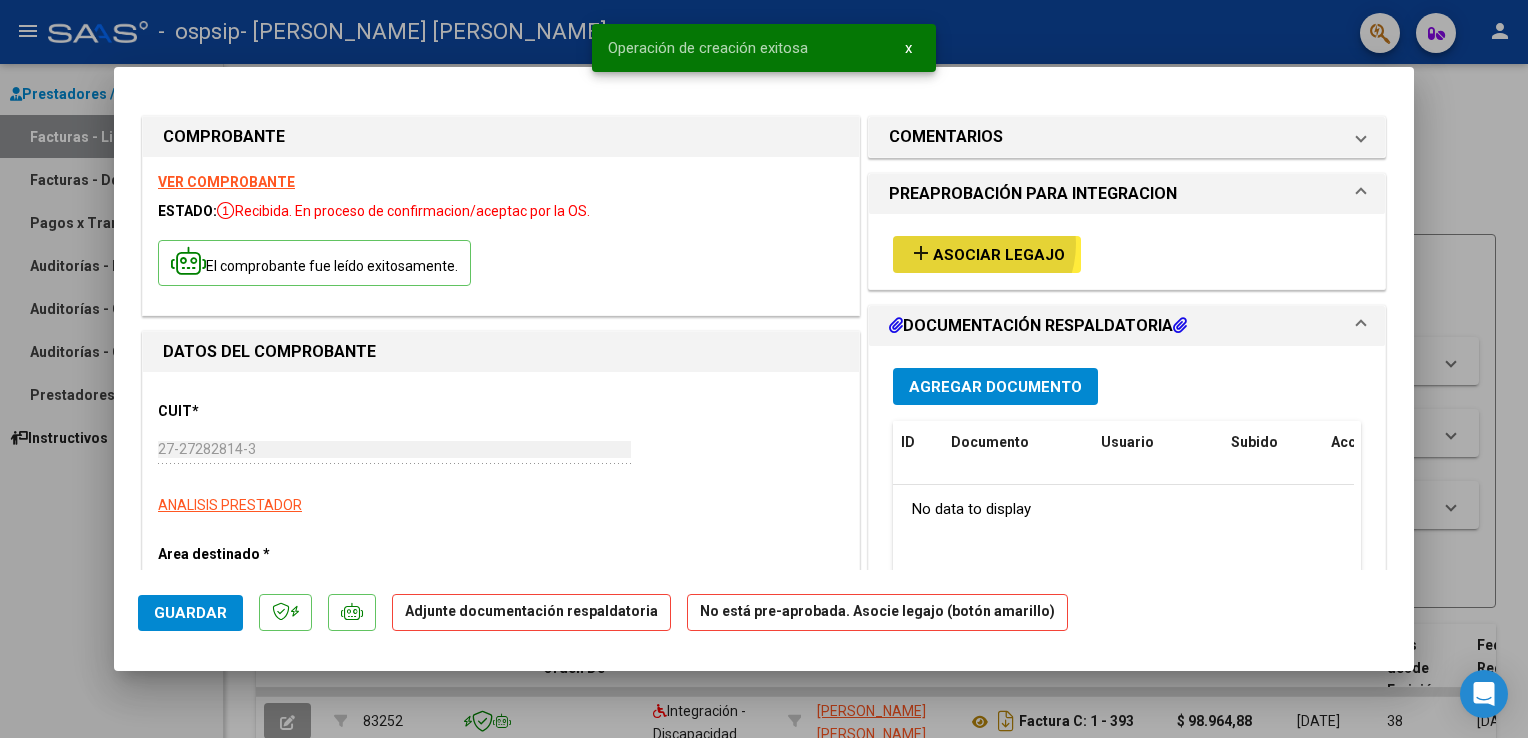 click on "add Asociar Legajo" at bounding box center [987, 254] 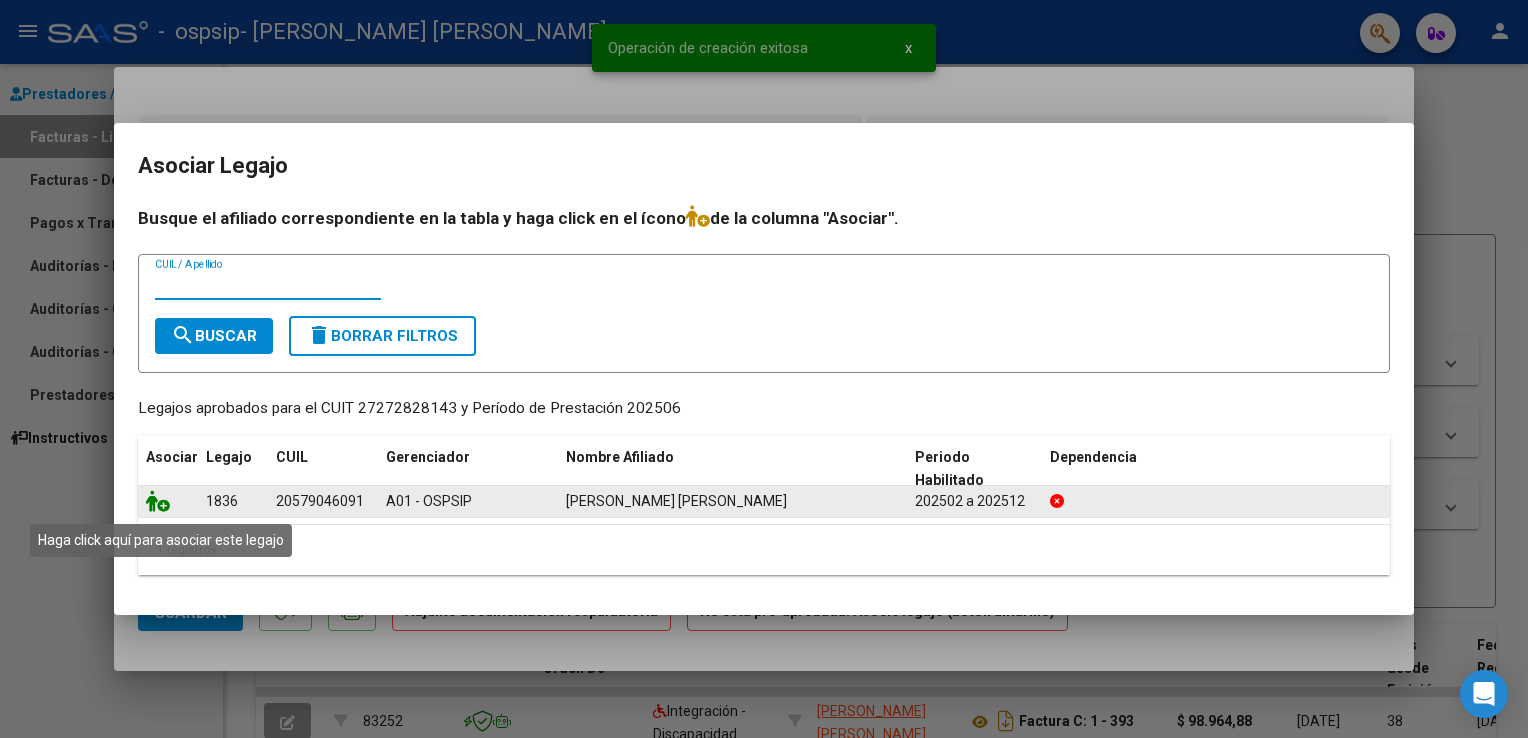 click 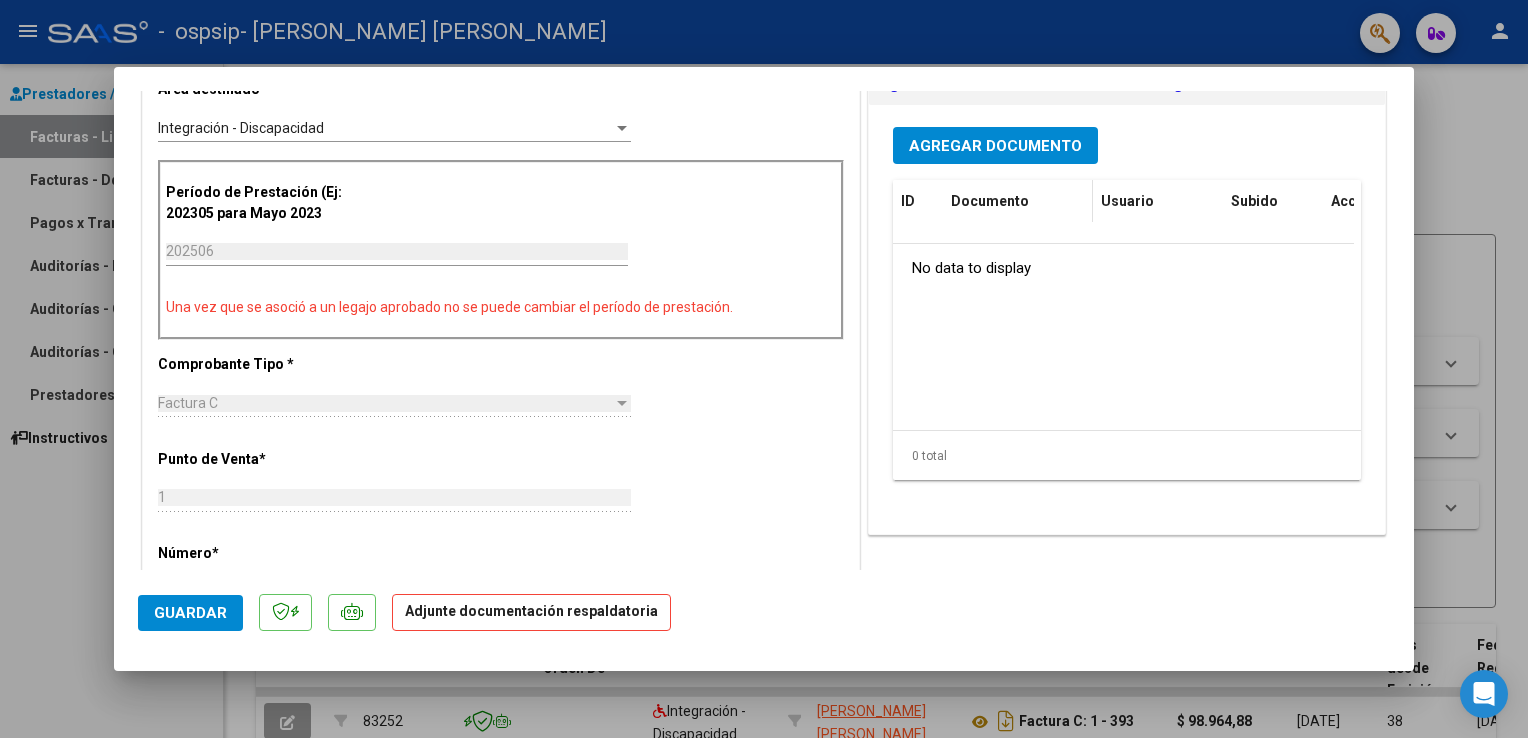 scroll, scrollTop: 400, scrollLeft: 0, axis: vertical 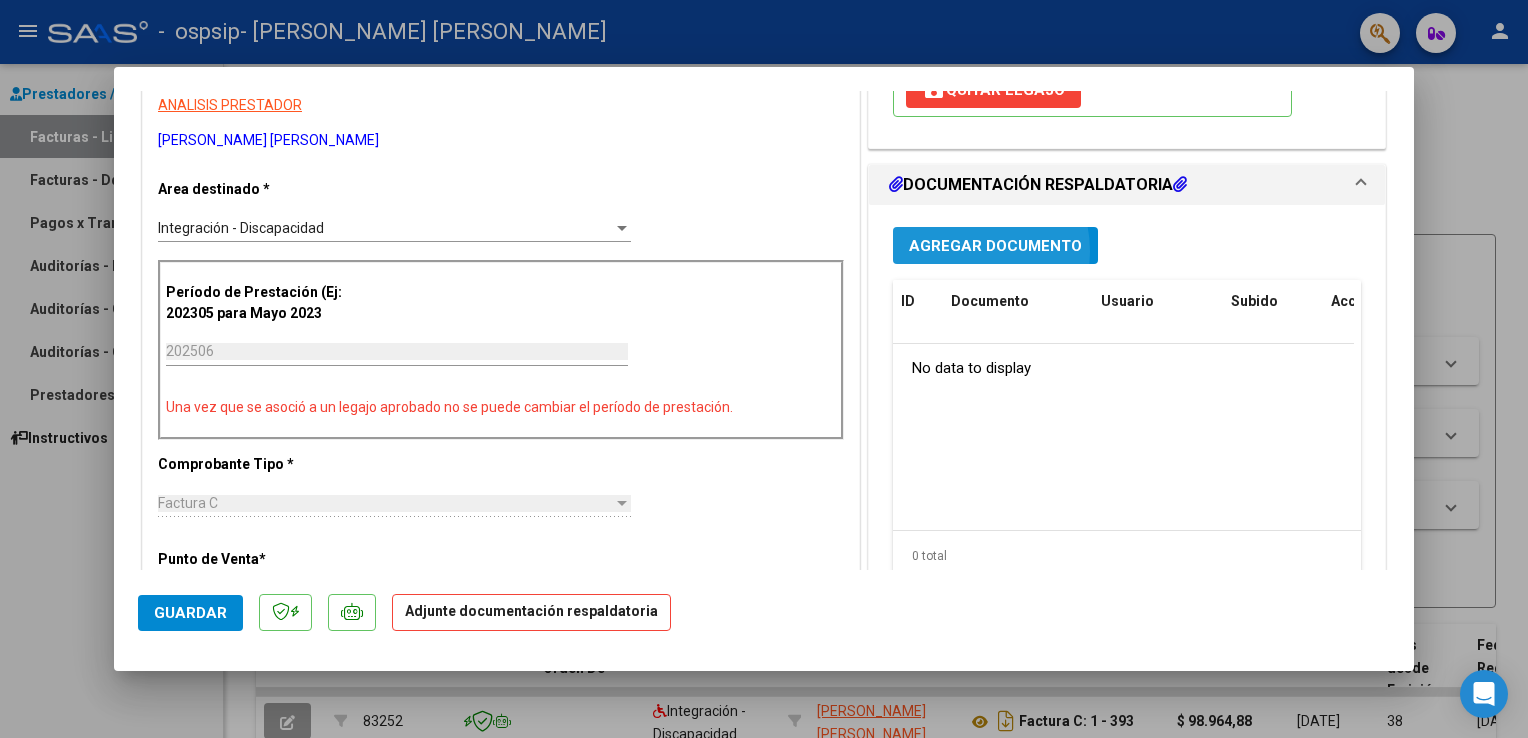 click on "Agregar Documento" at bounding box center [995, 246] 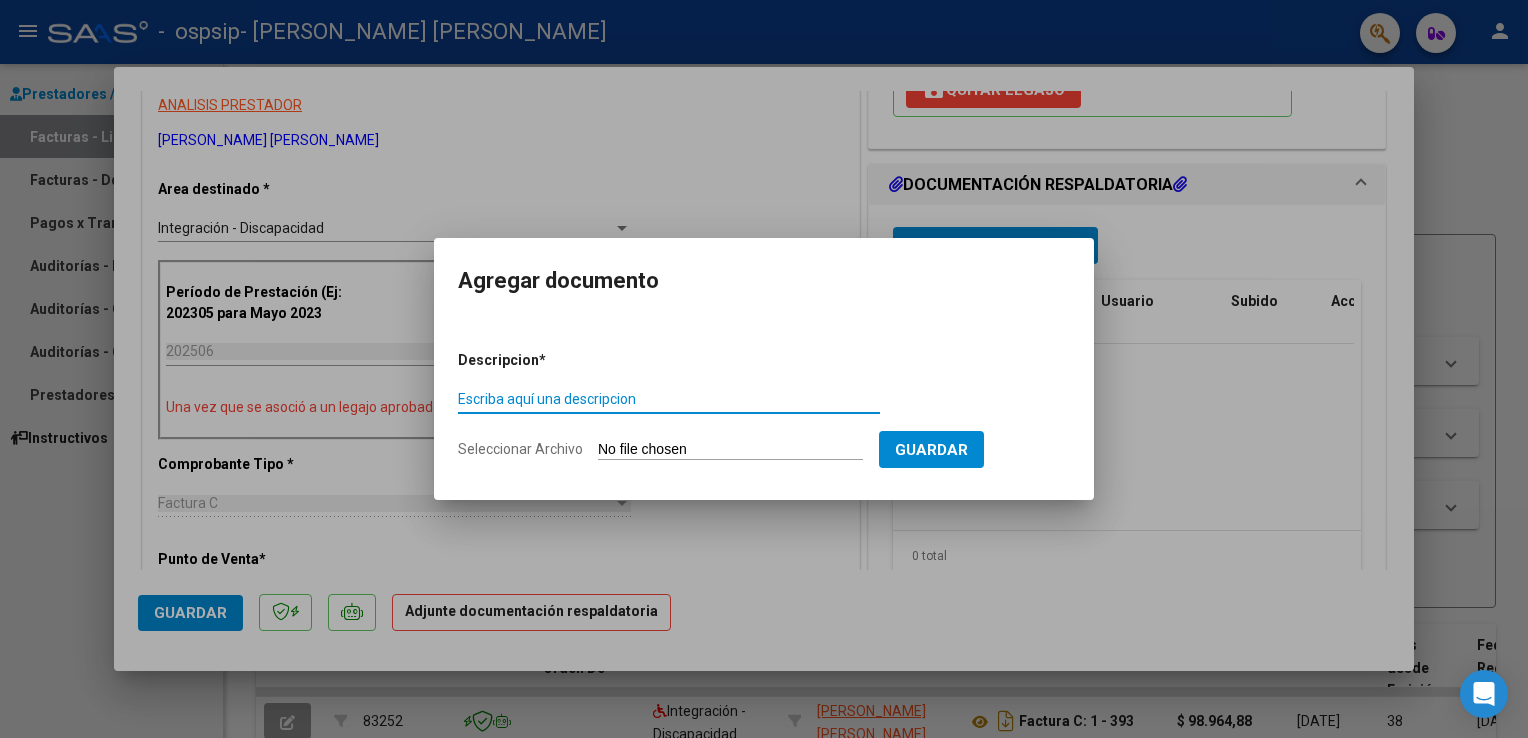click on "Escriba aquí una descripcion" at bounding box center [669, 399] 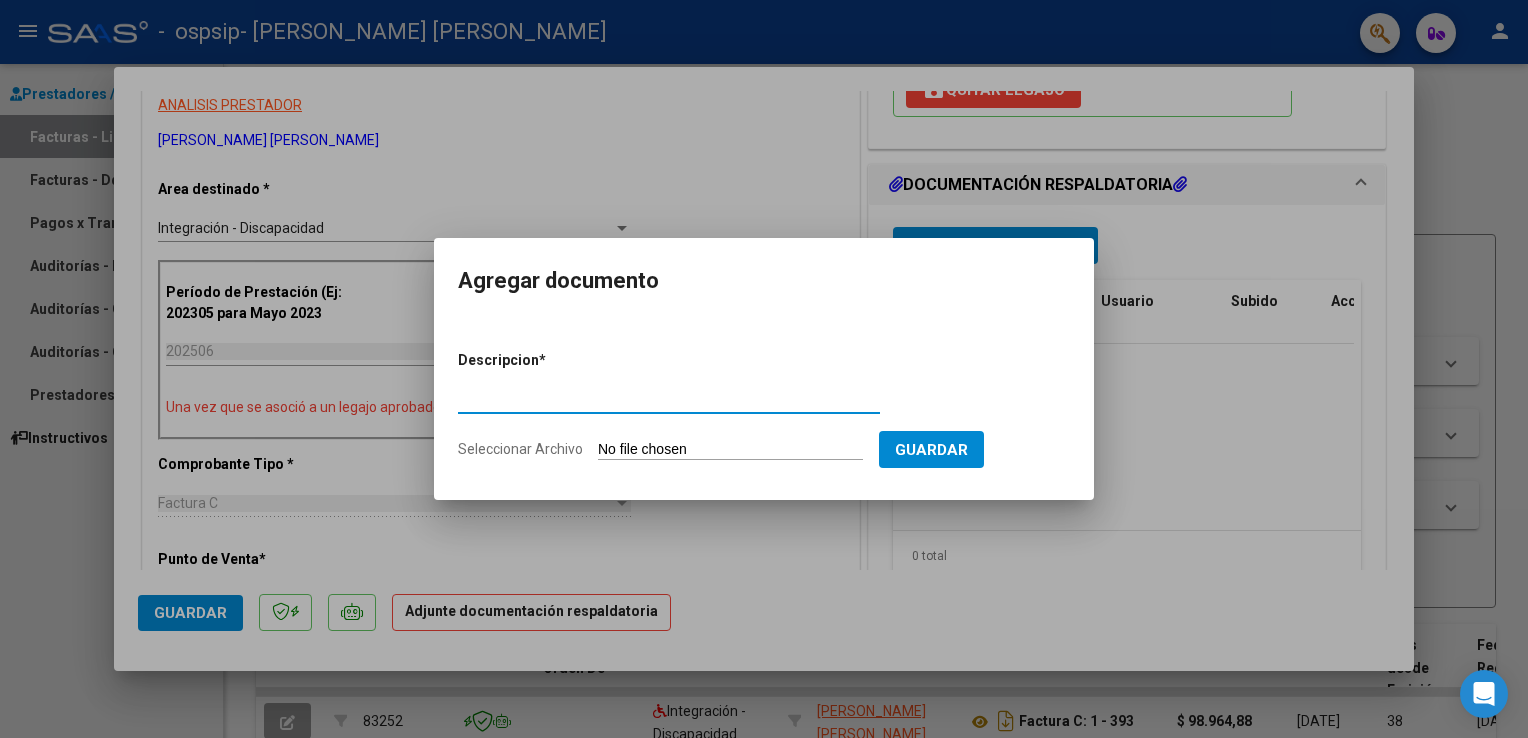 type on "PLANILLA DE ASISTENCIA" 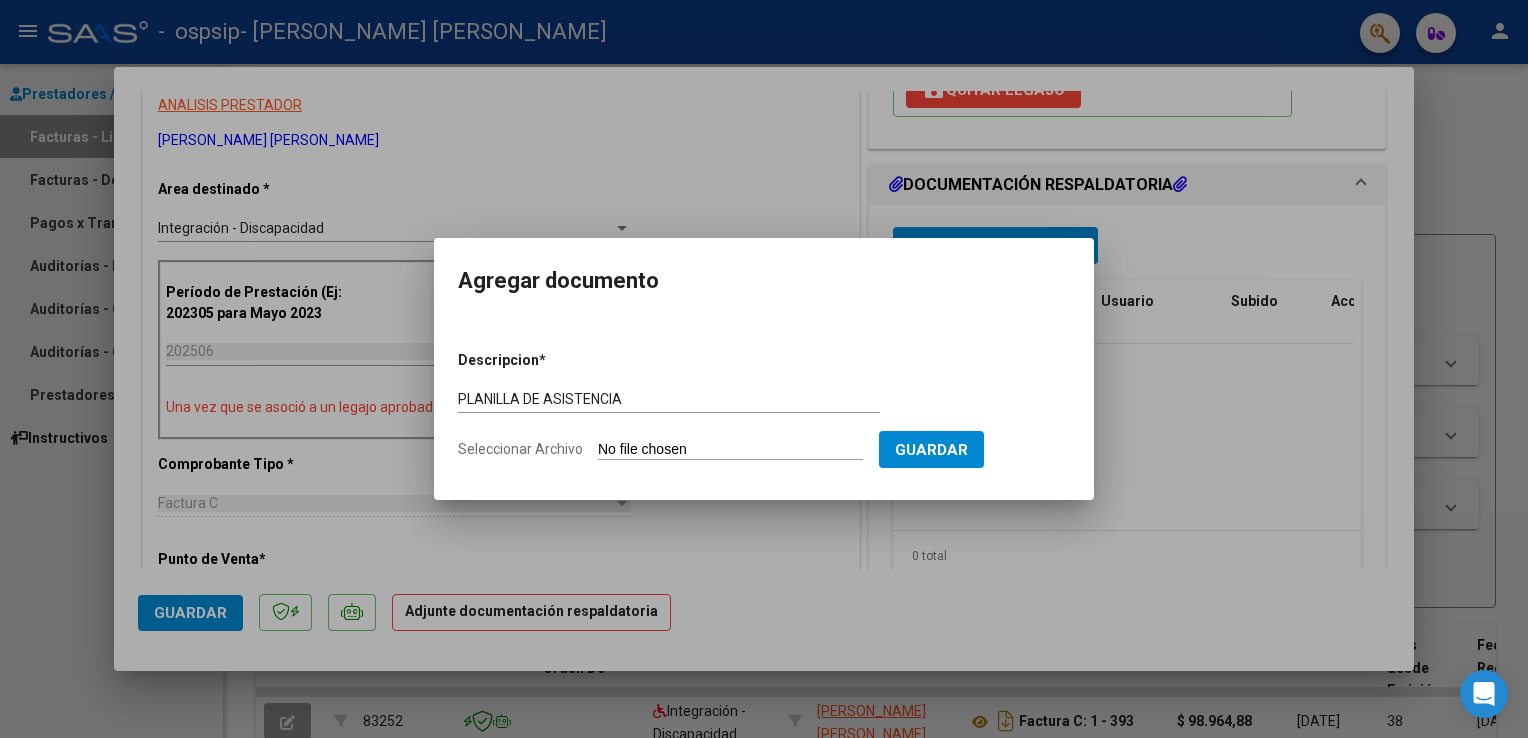click on "Seleccionar Archivo" at bounding box center (730, 450) 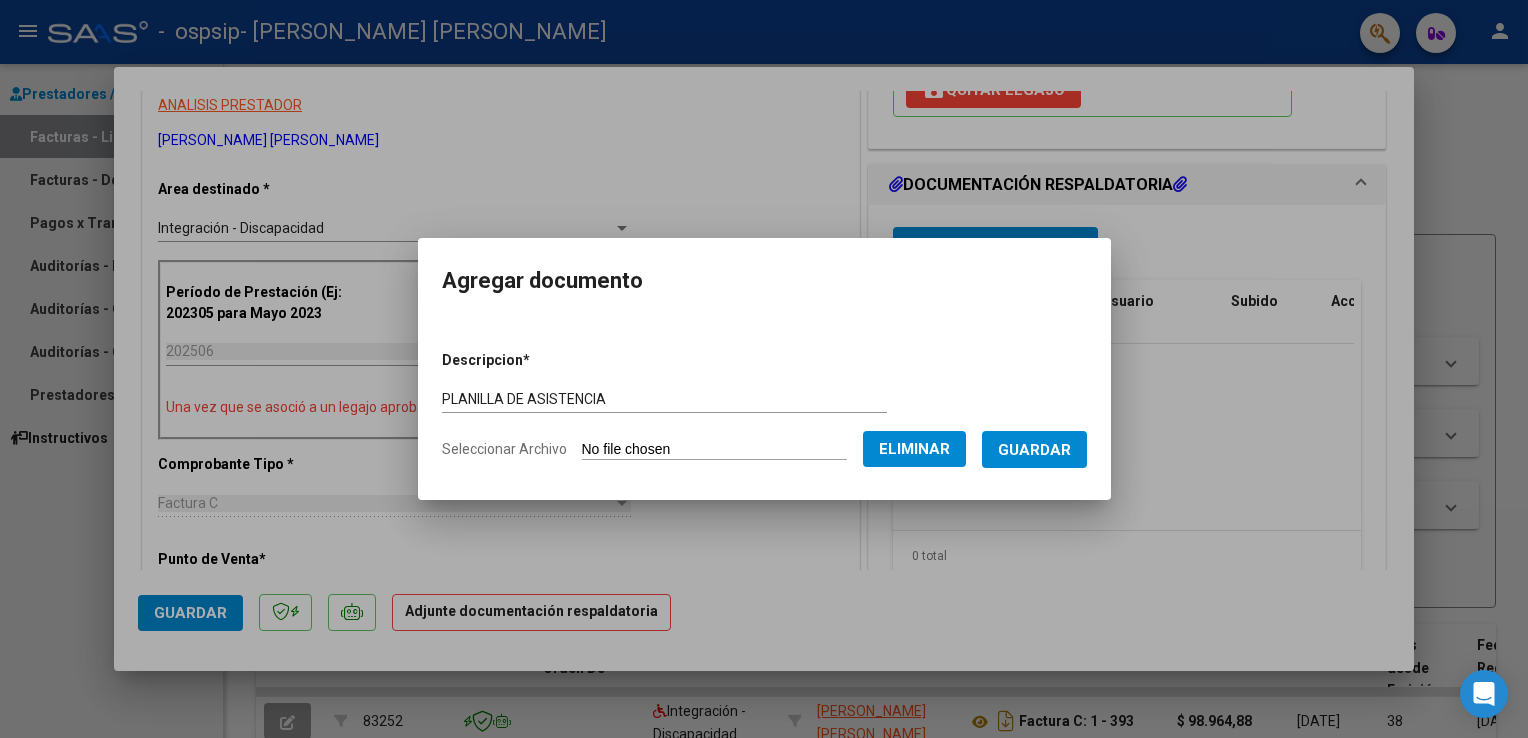 click on "Guardar" at bounding box center (1034, 450) 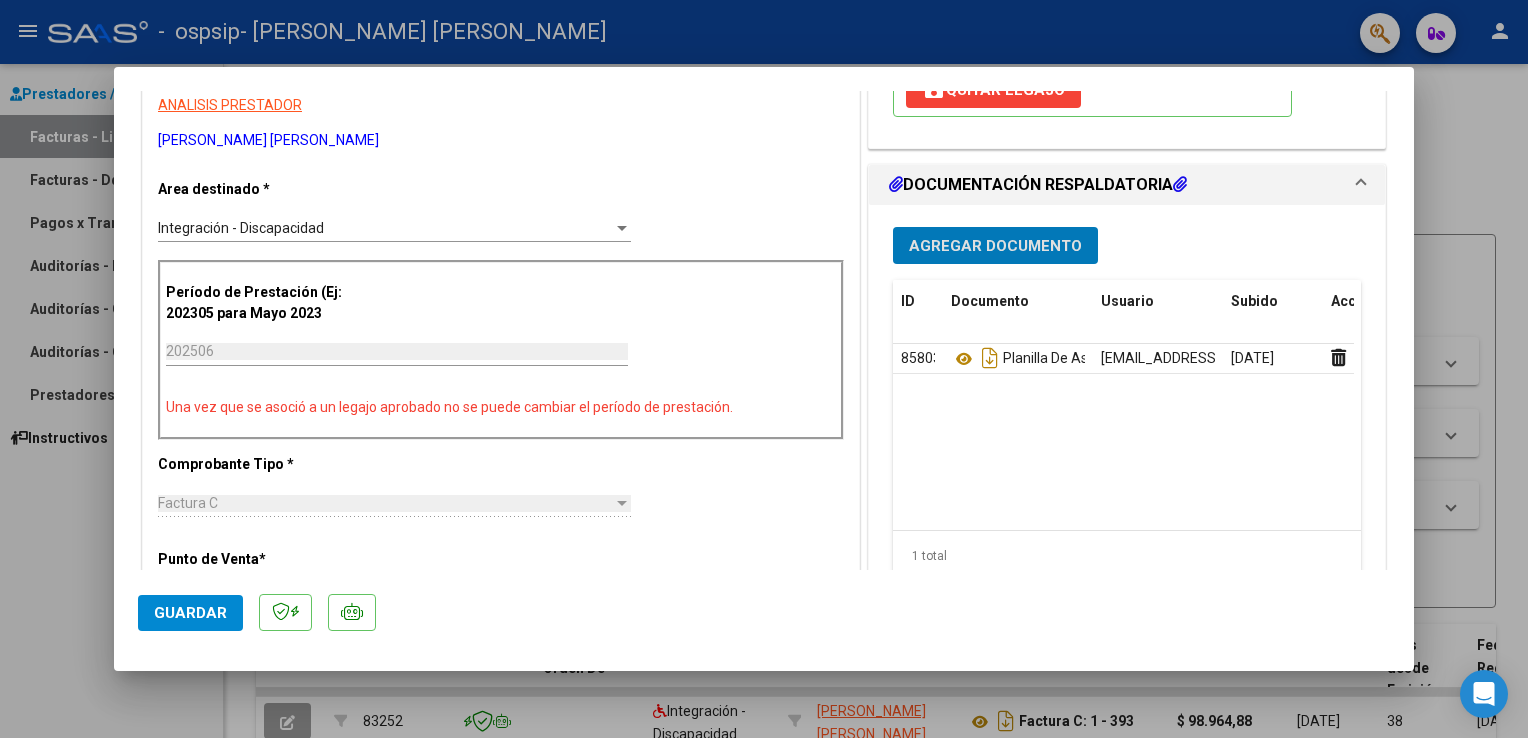 click on "Agregar Documento ID Documento Usuario Subido Acción 85803  Planilla De Asistencia   consultoriointegraltablada@gmail.com - WANDA LORENA CUEVAS MANSILLA   10/07/2025   1 total   1" at bounding box center (1127, 411) 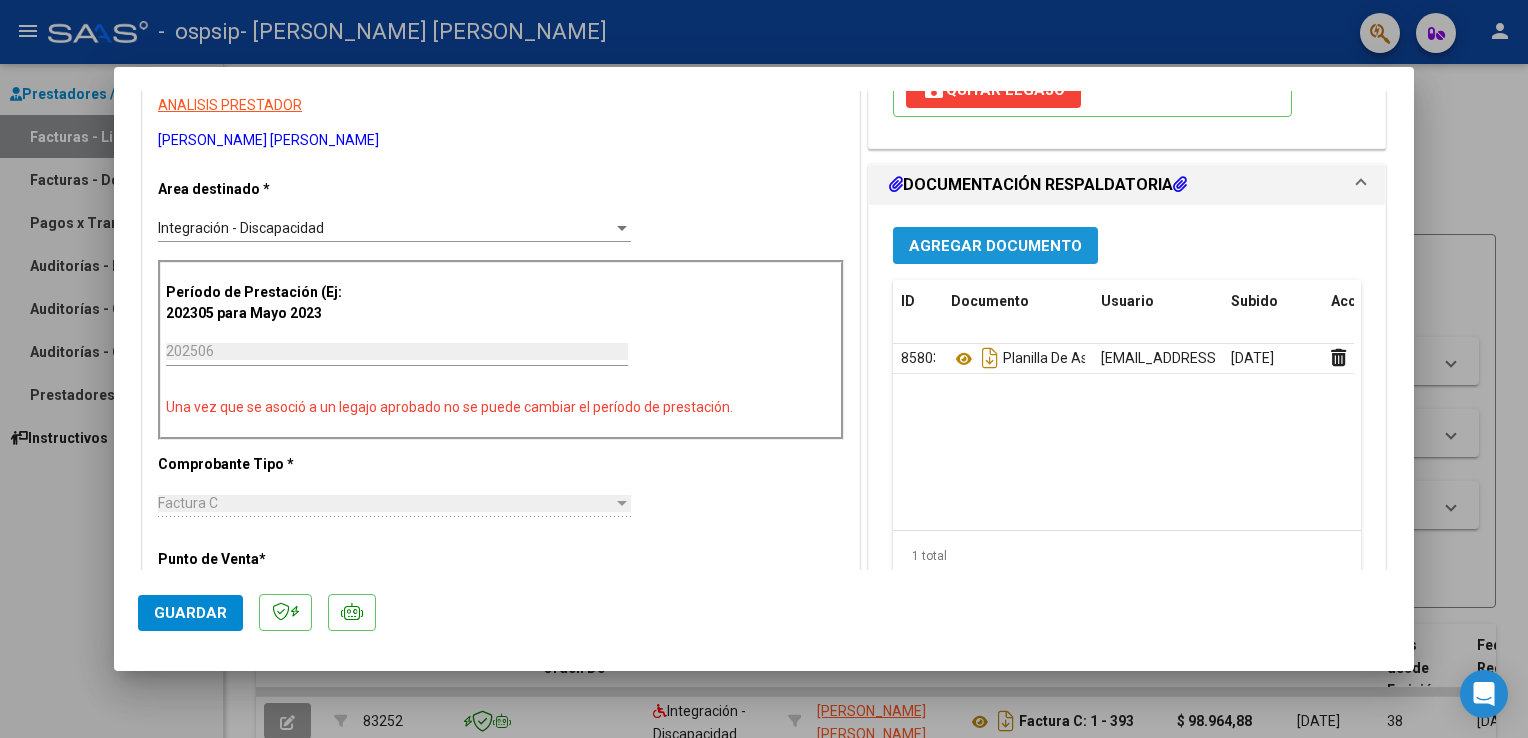 click on "Agregar Documento" at bounding box center (995, 246) 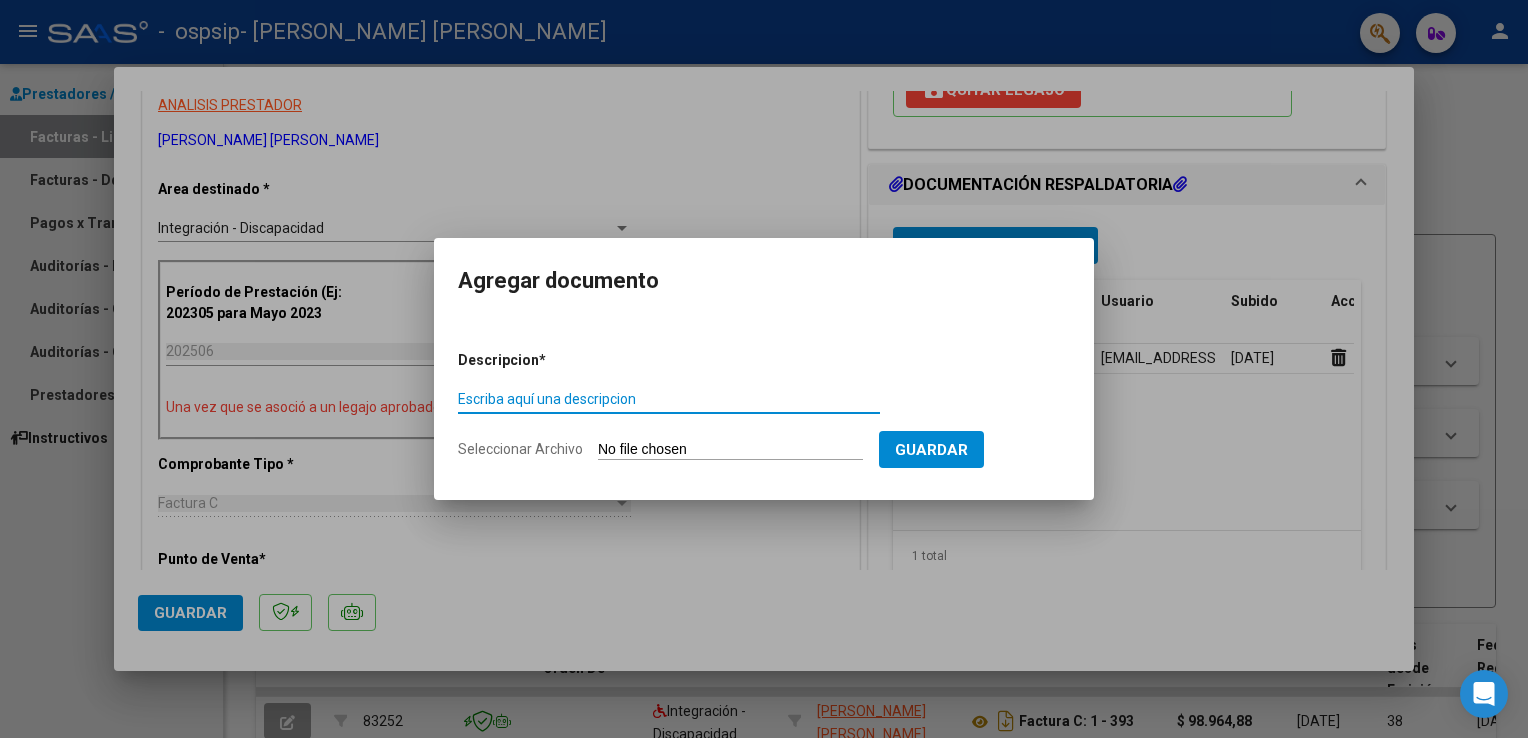 click on "Escriba aquí una descripcion" at bounding box center [669, 399] 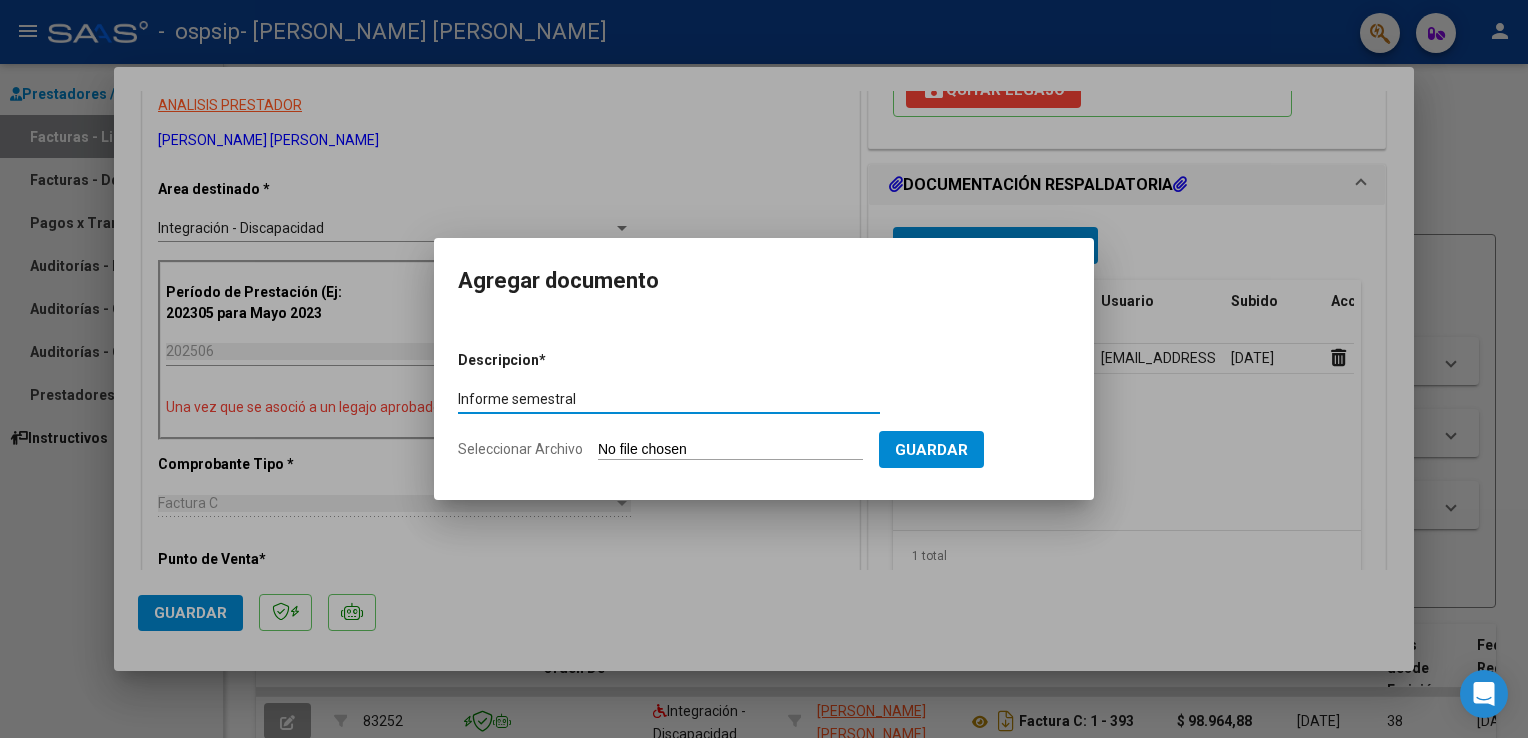type on "Informe semestral" 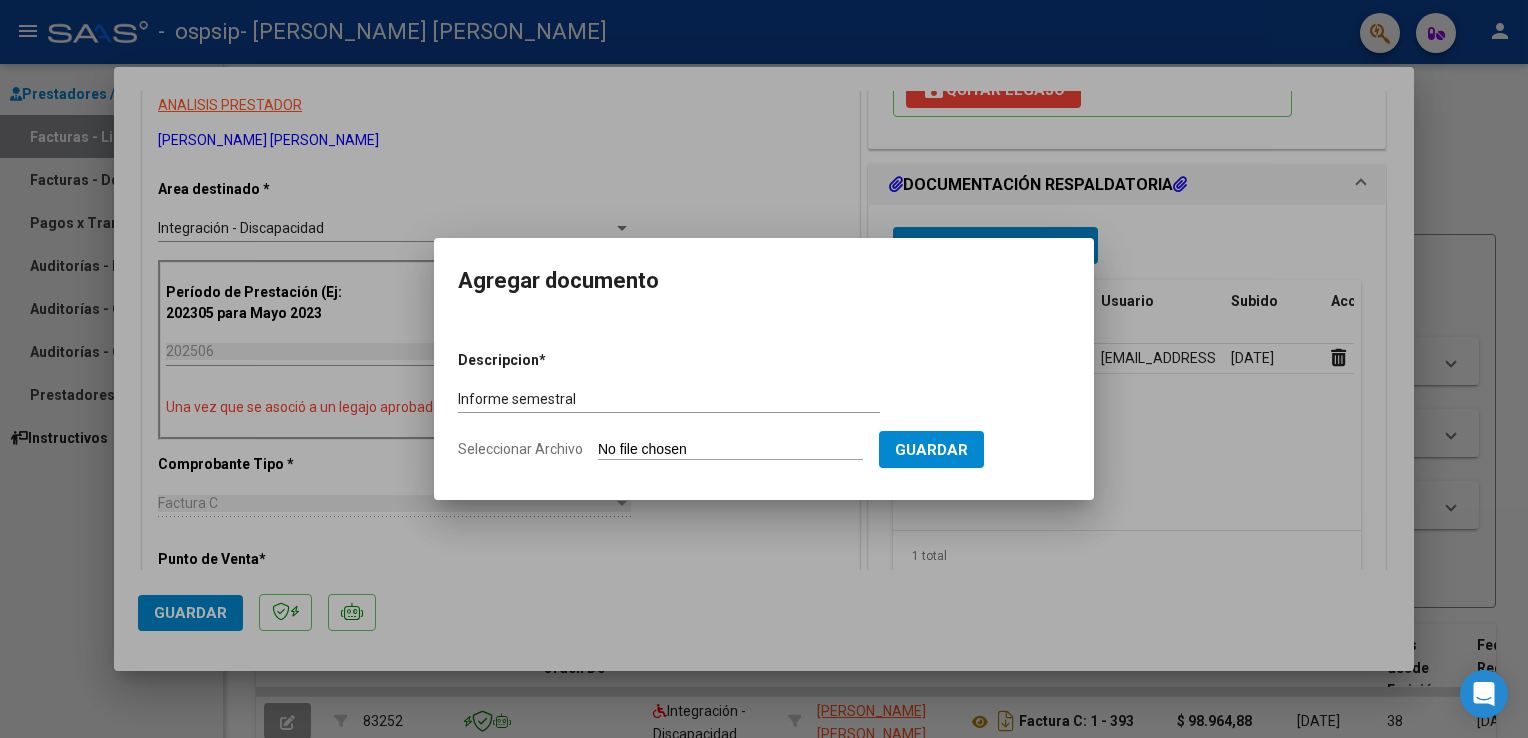 click on "Seleccionar Archivo" at bounding box center (730, 450) 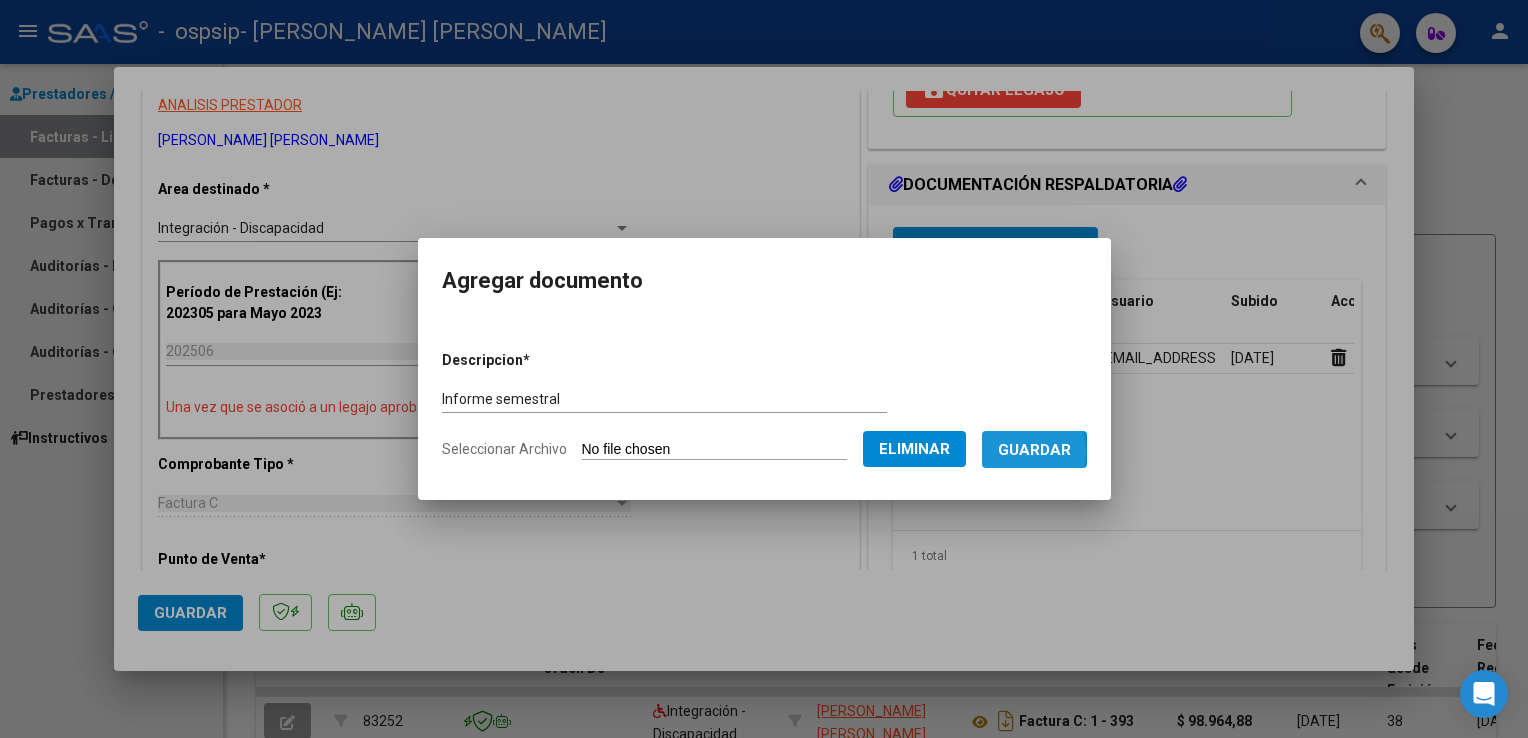 click on "Guardar" at bounding box center [1034, 450] 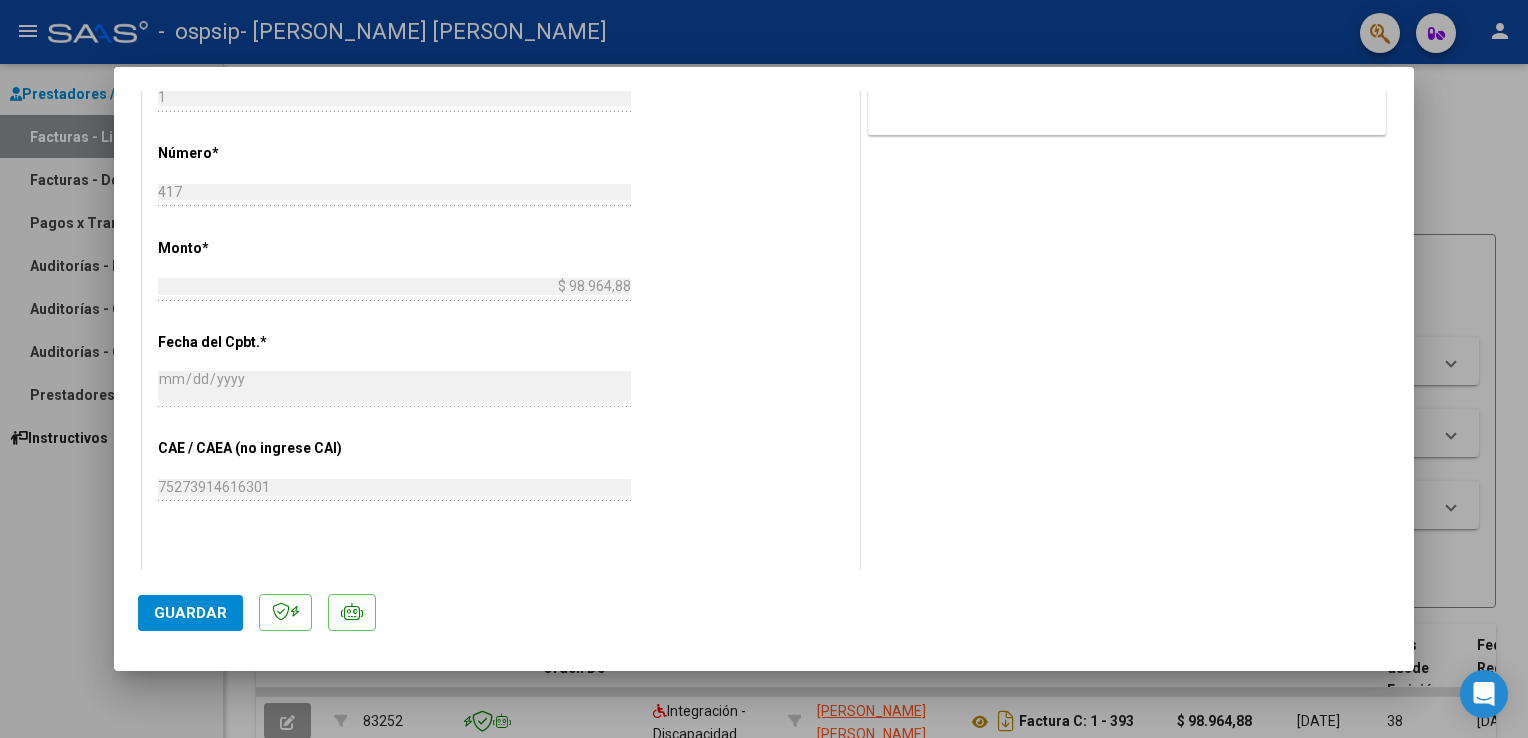 scroll, scrollTop: 1200, scrollLeft: 0, axis: vertical 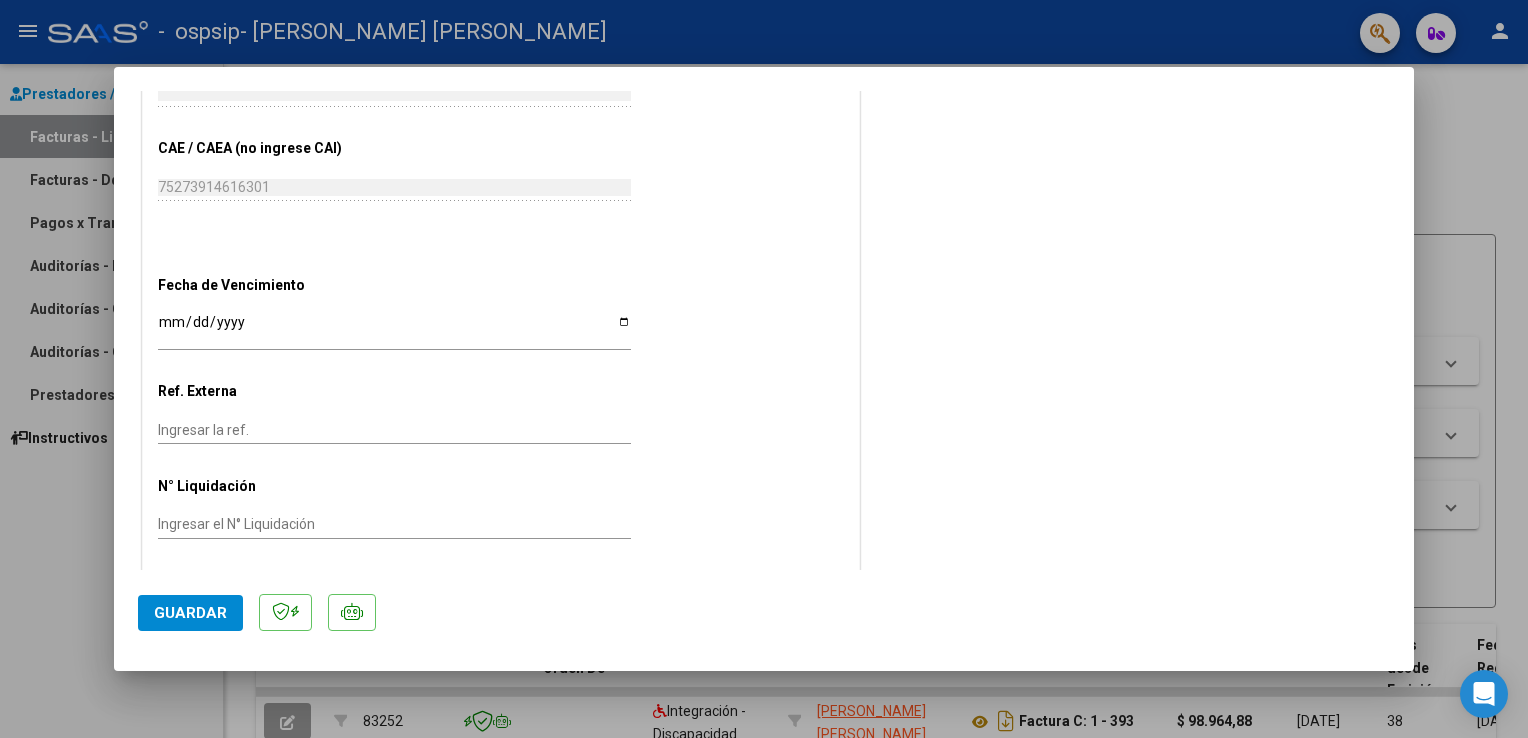 click on "Guardar" 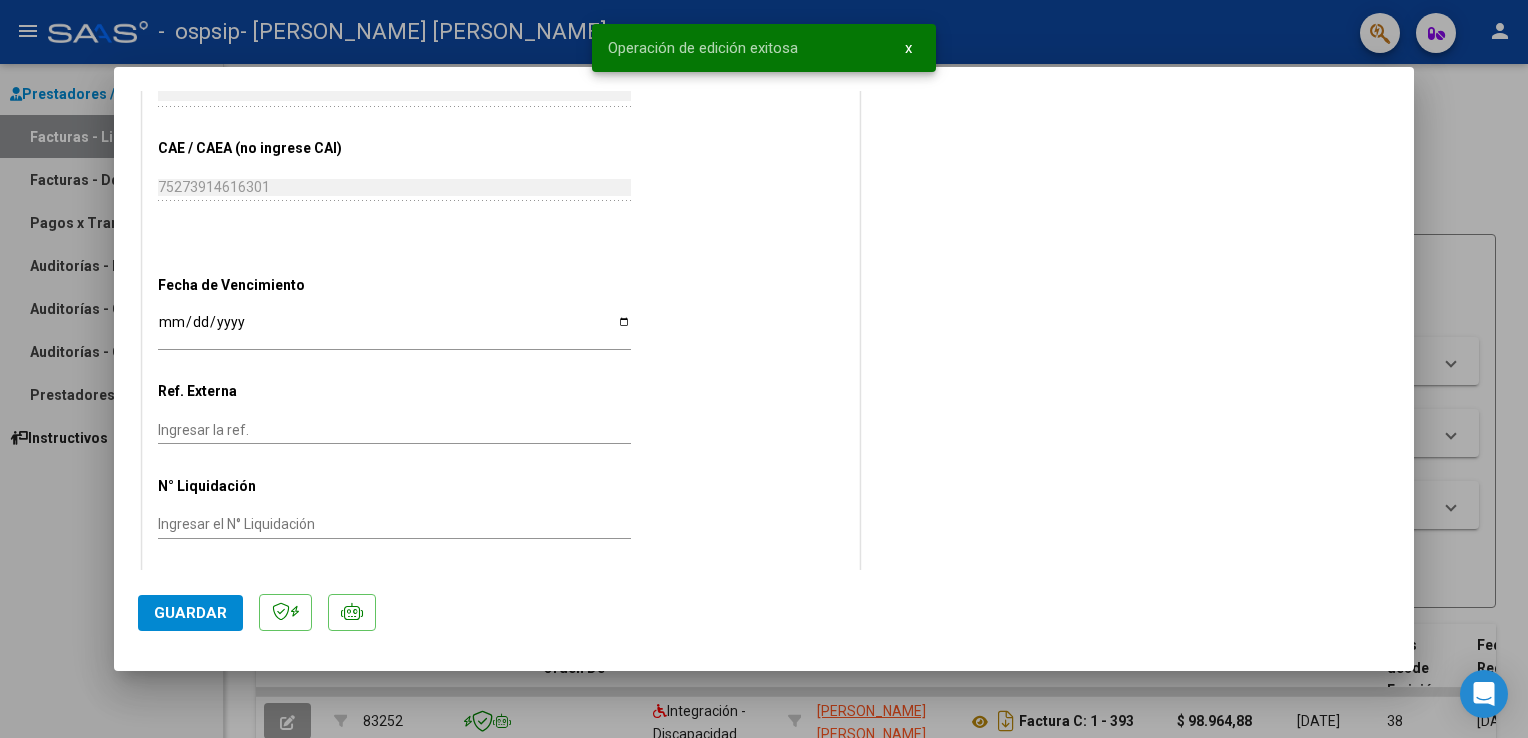 click at bounding box center [764, 369] 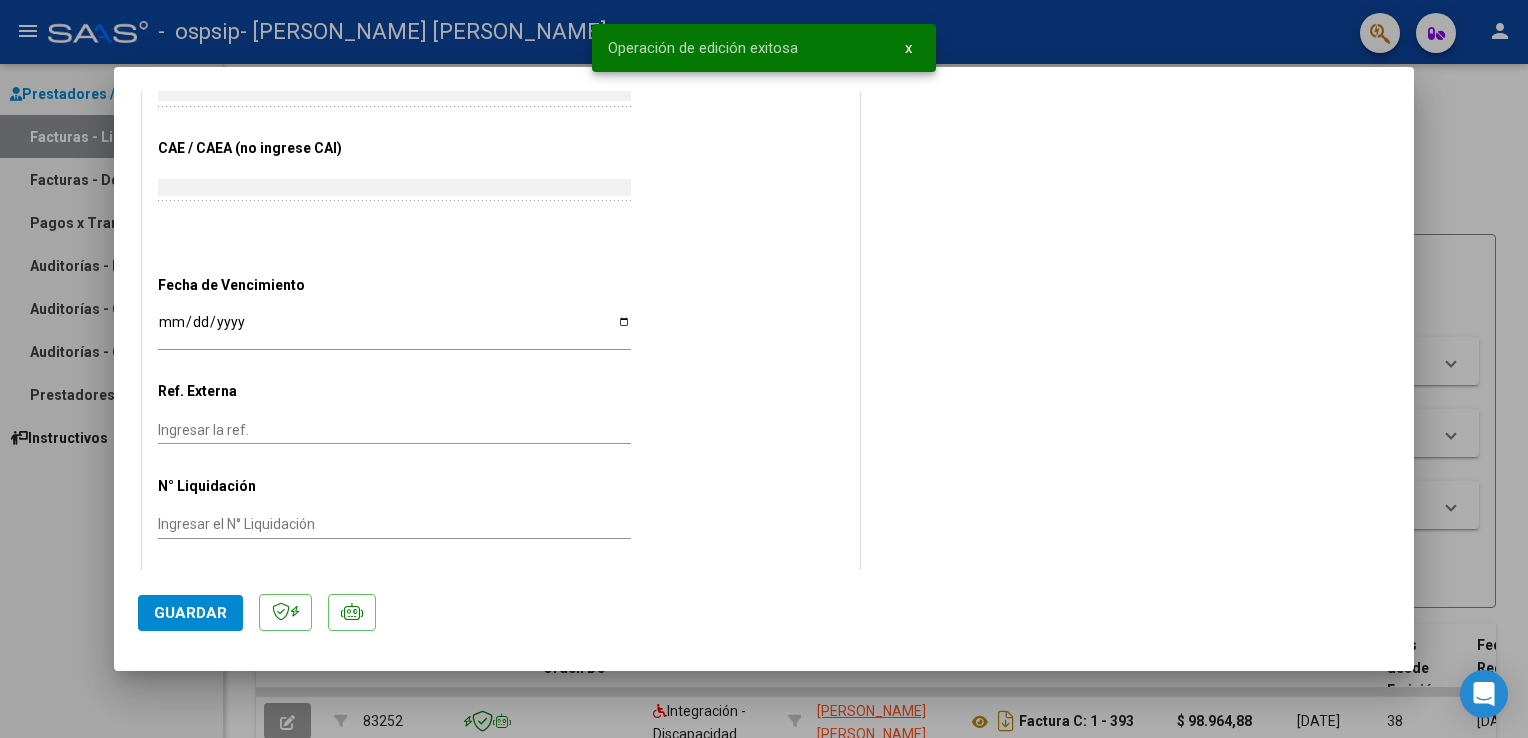 scroll, scrollTop: 0, scrollLeft: 0, axis: both 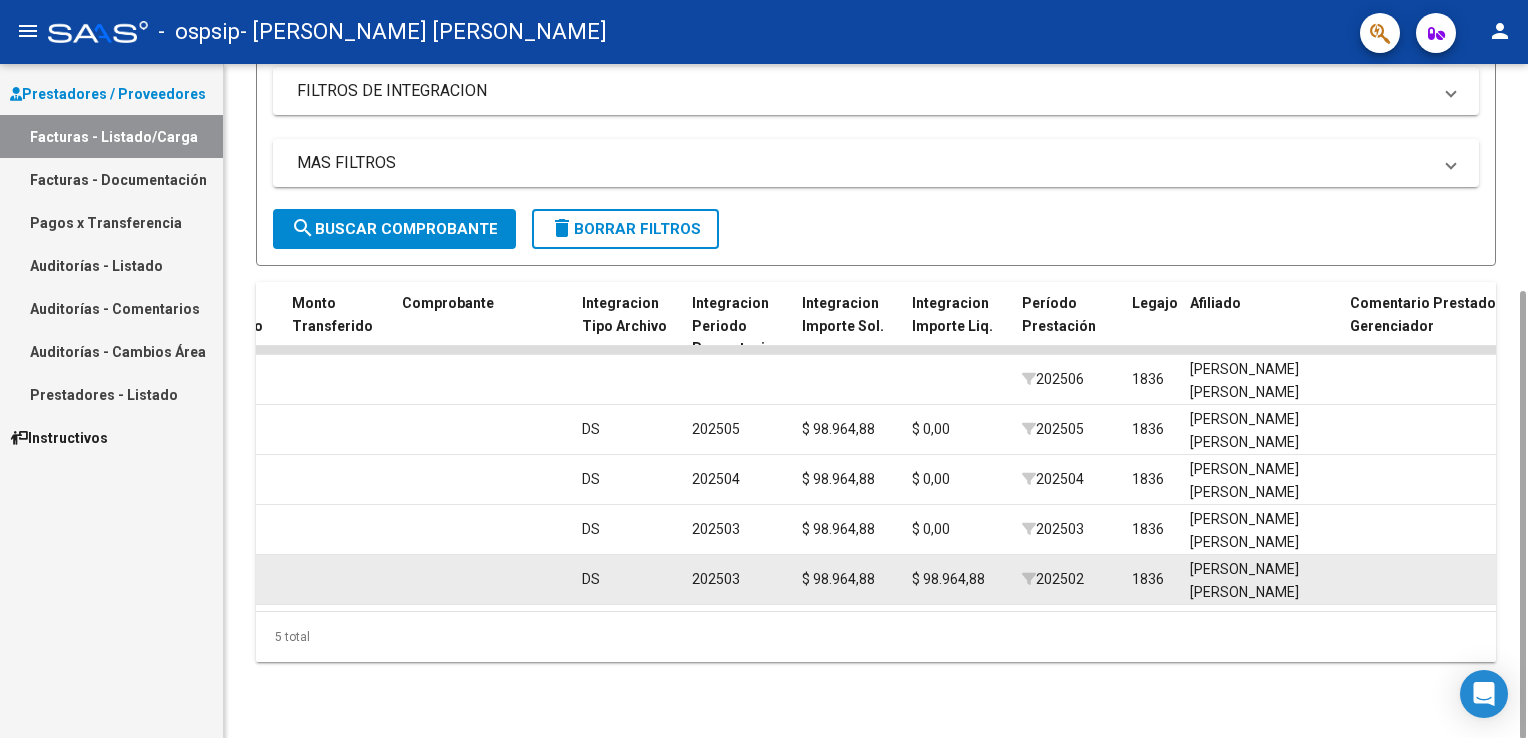 click on "202502" 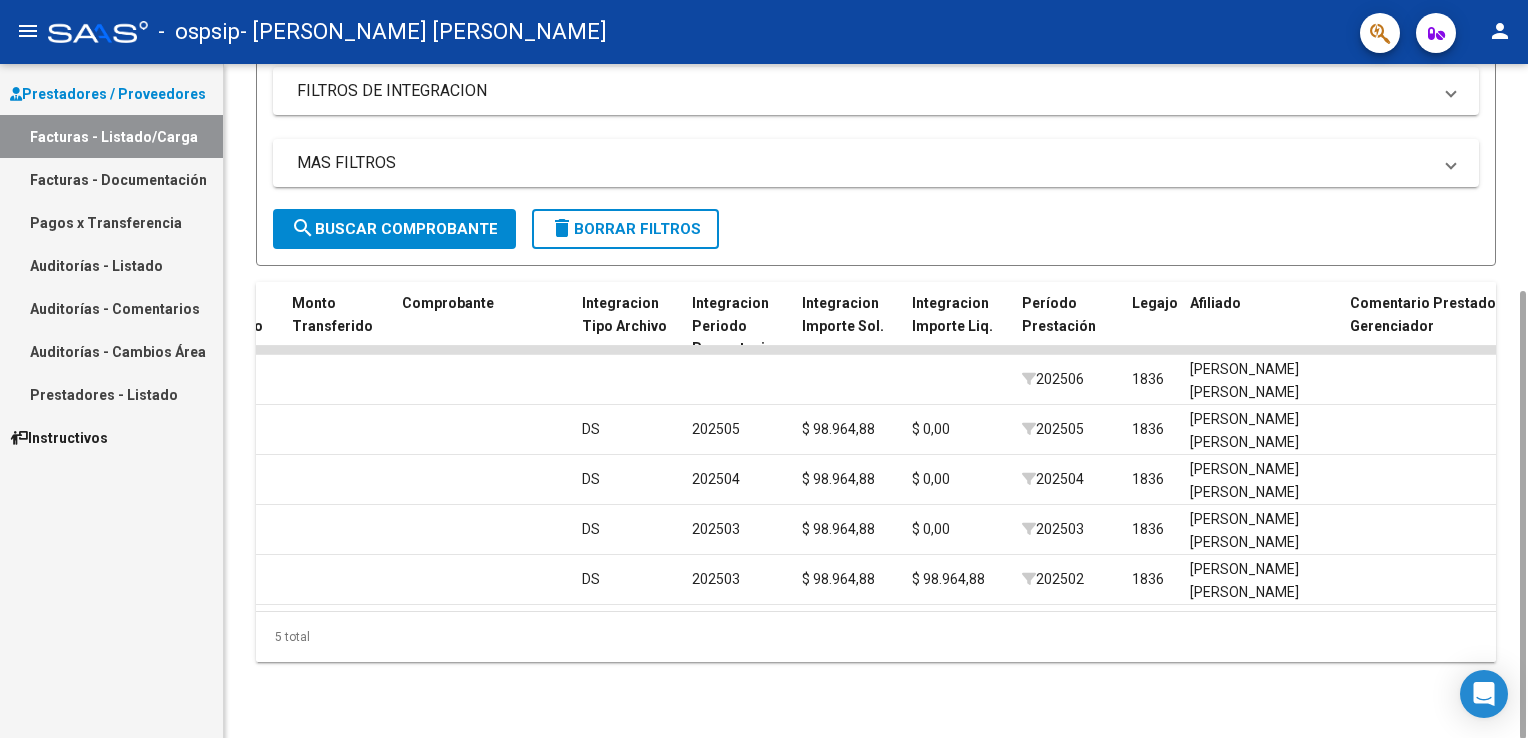 drag, startPoint x: 1075, startPoint y: 586, endPoint x: 998, endPoint y: 633, distance: 90.21086 